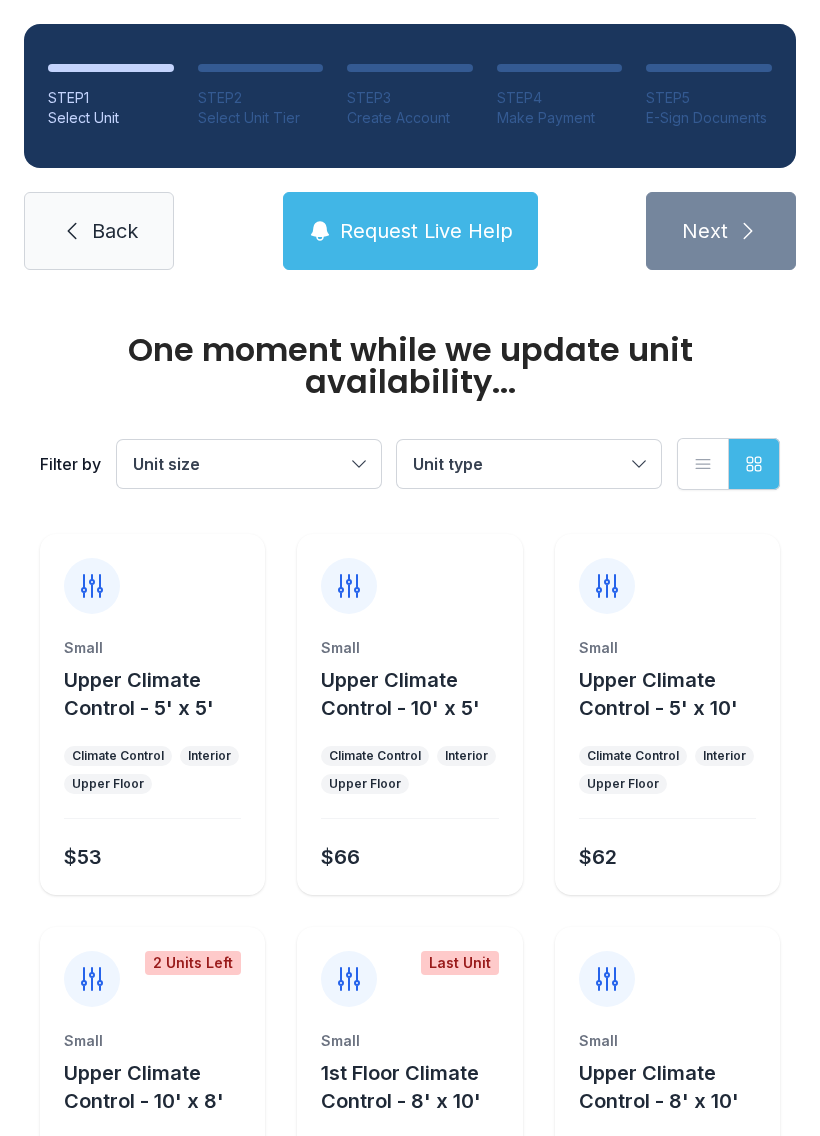 scroll, scrollTop: 0, scrollLeft: 0, axis: both 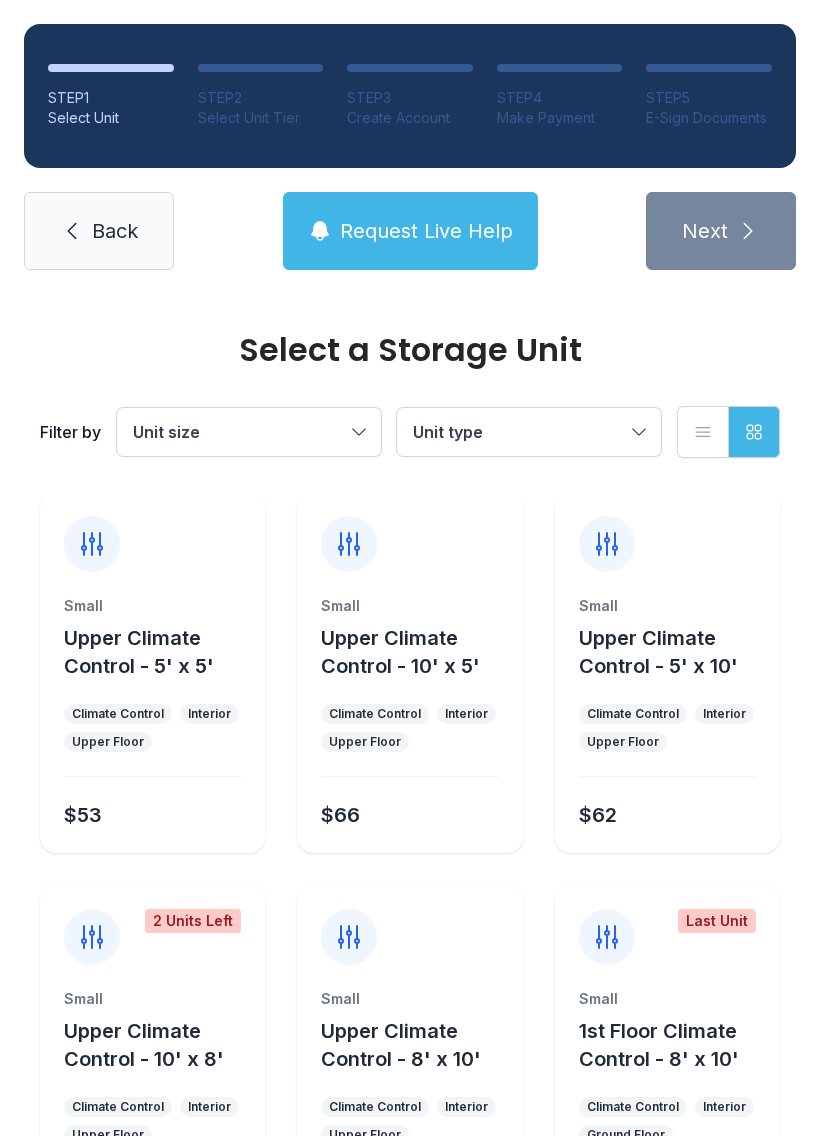 click on "Unit size" at bounding box center (239, 432) 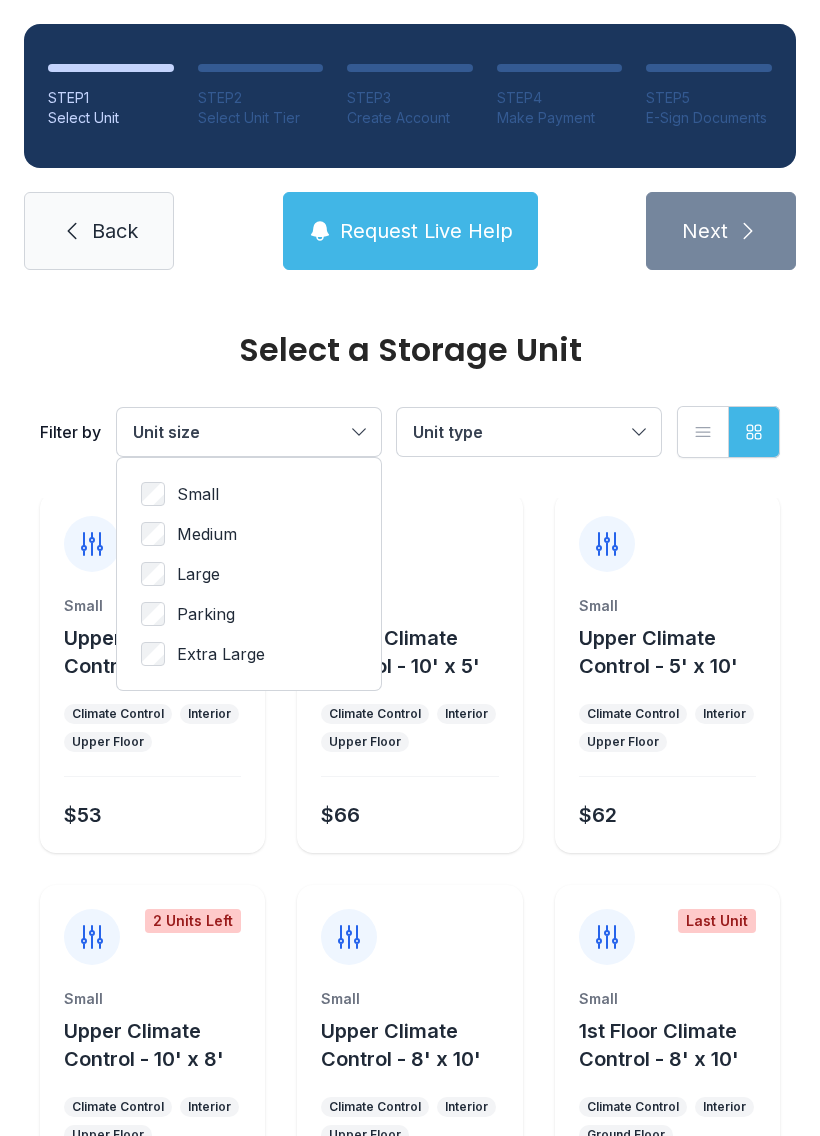 click on "Unit size" at bounding box center (249, 432) 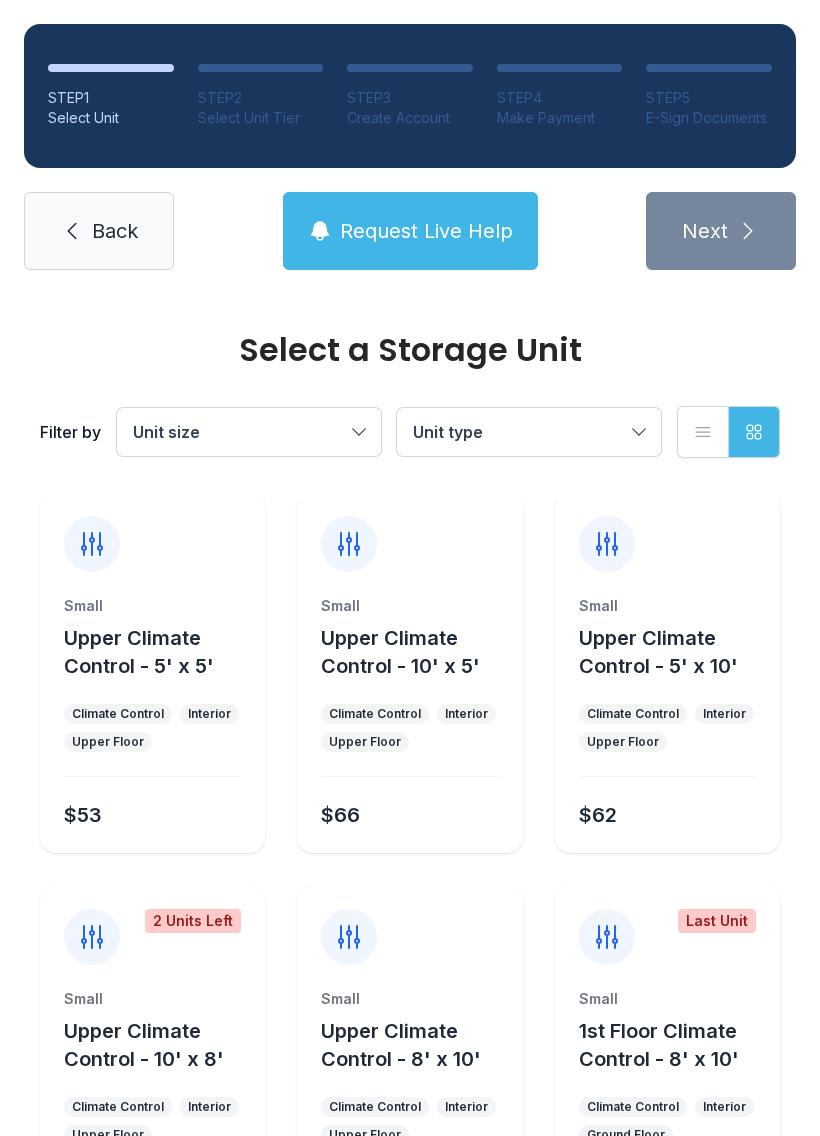 click on "Unit type" at bounding box center (519, 432) 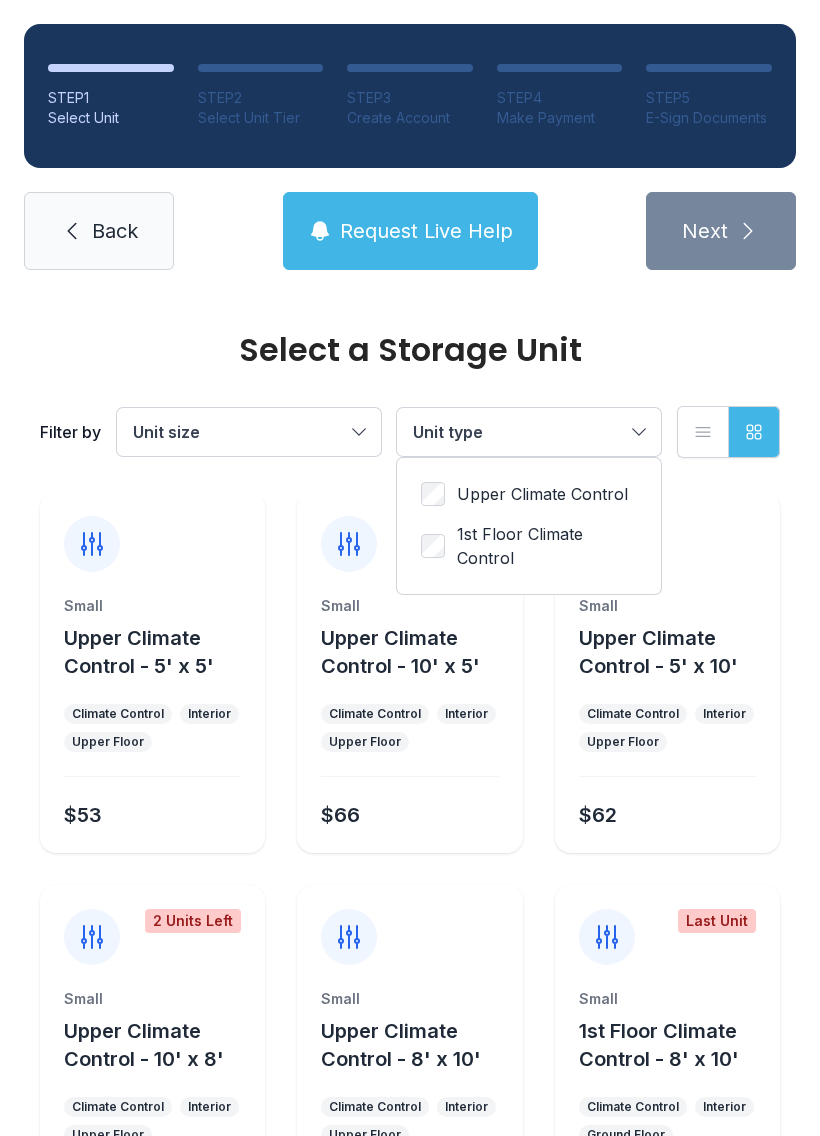 click on "1st Floor Climate Control" at bounding box center [547, 546] 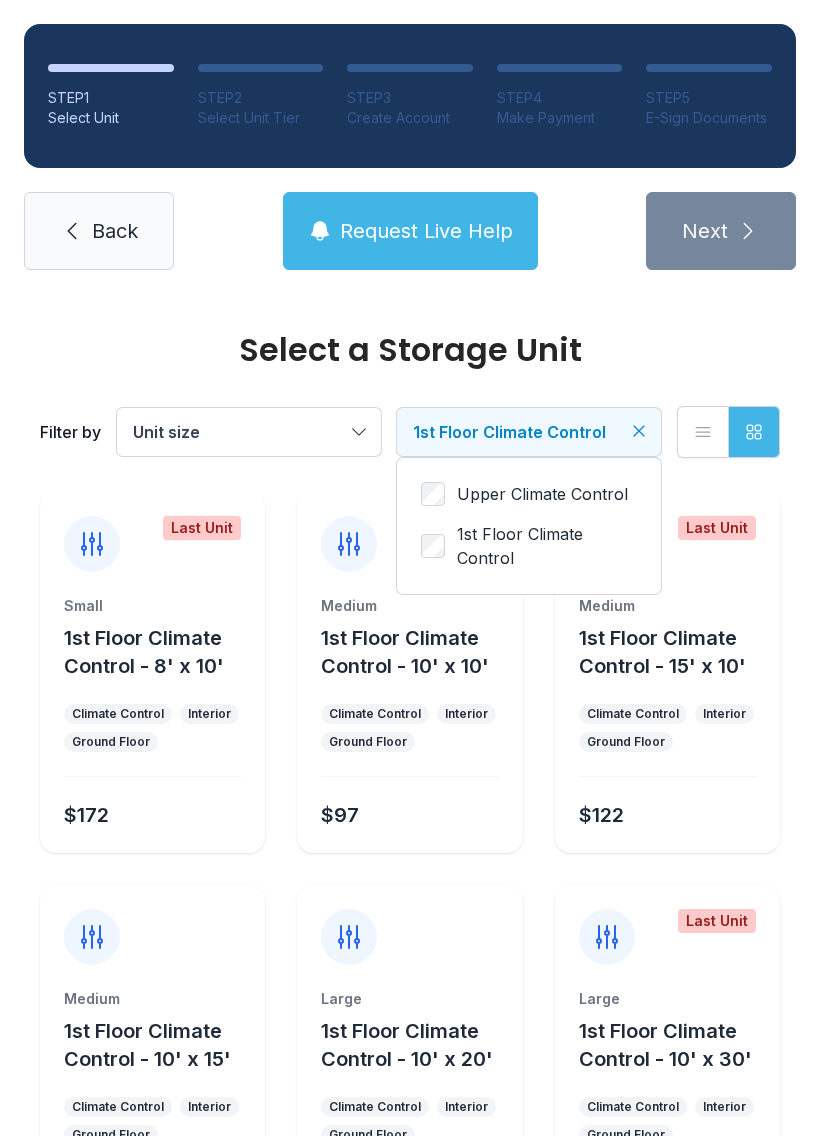 click on "1st Floor Climate Control" at bounding box center (547, 546) 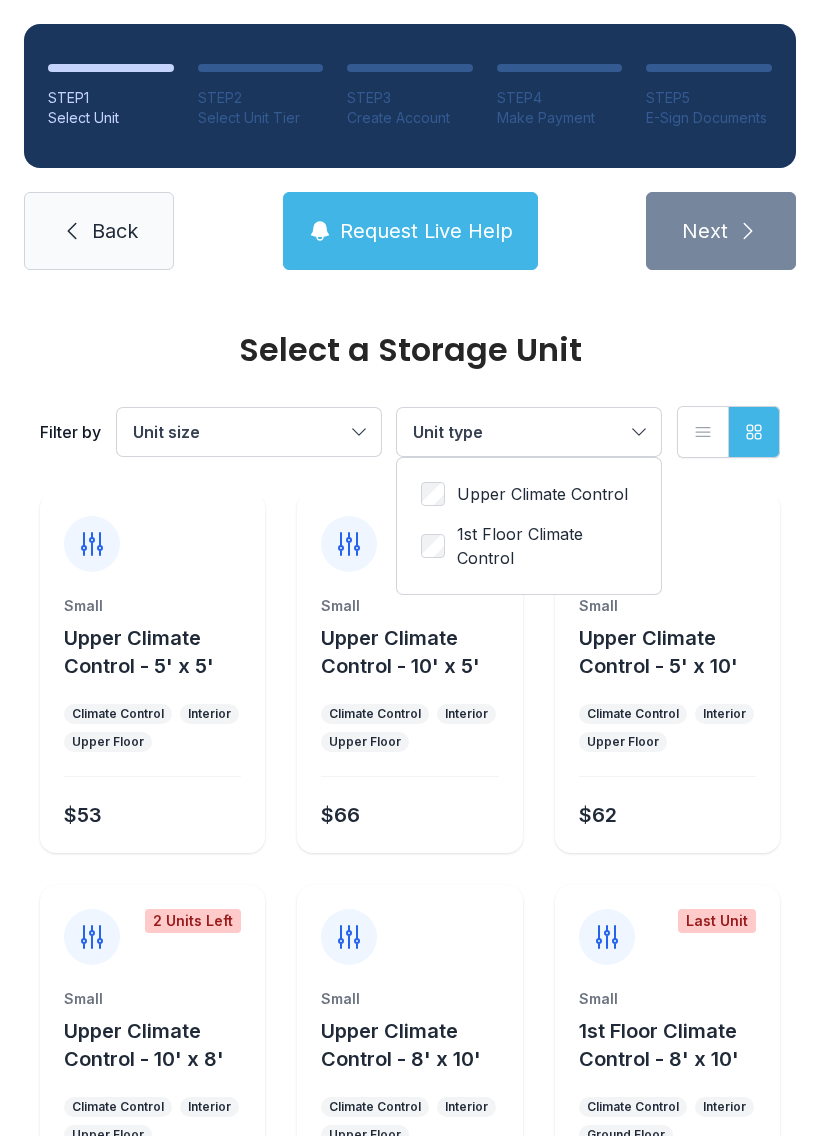 click on "1st Floor Climate Control" at bounding box center [547, 546] 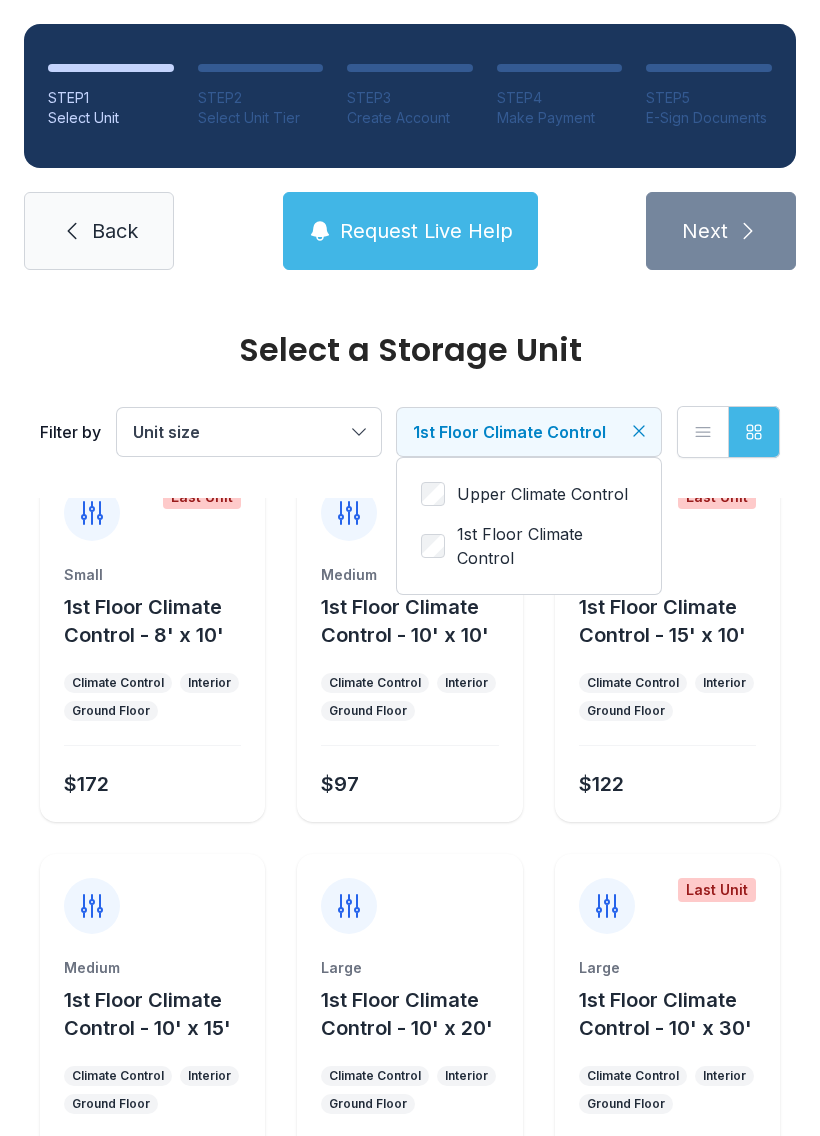 scroll, scrollTop: 35, scrollLeft: 0, axis: vertical 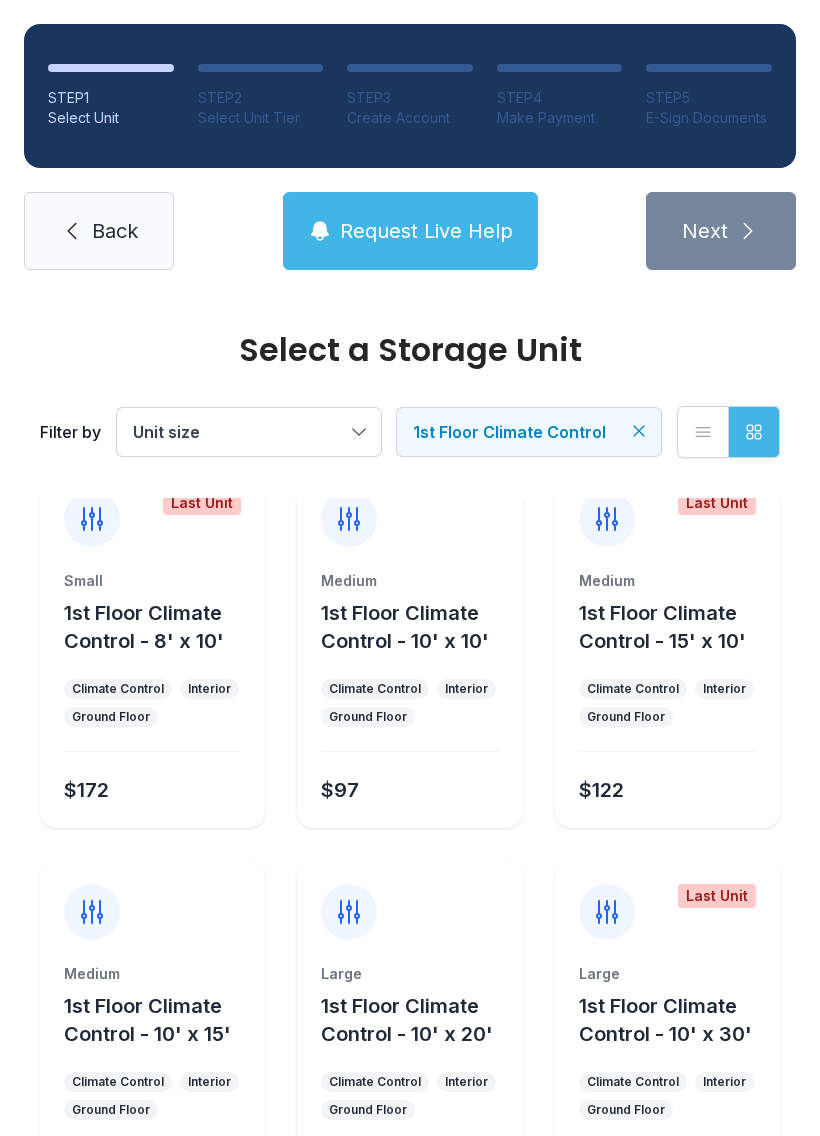 click on "Last Unit" at bounding box center [667, 507] 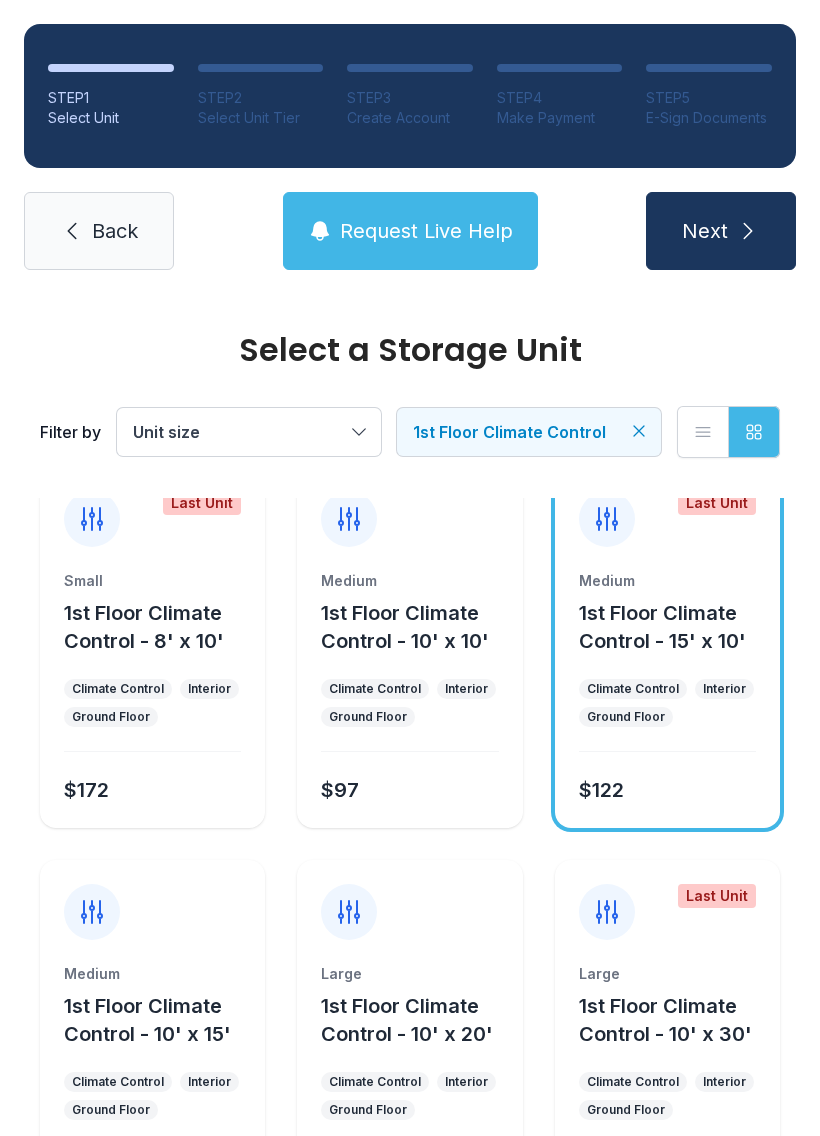 click on "1st Floor Climate Control" at bounding box center (509, 432) 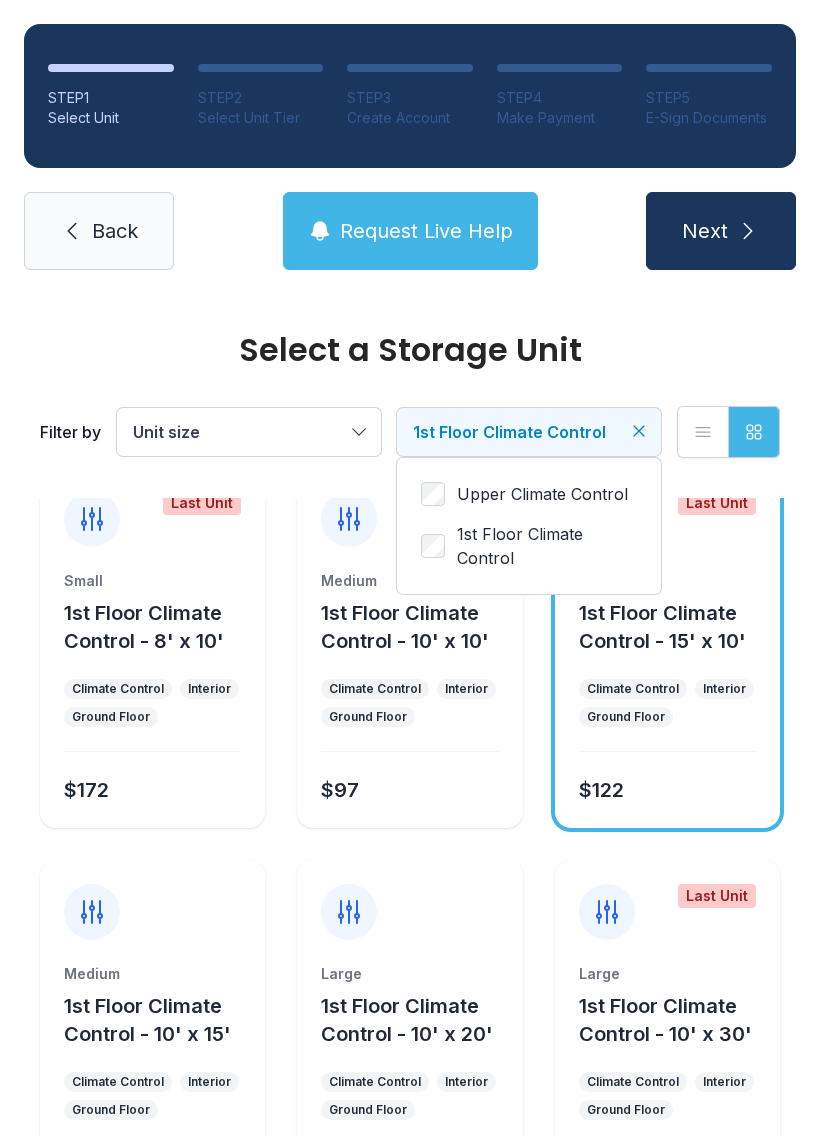 click on "1st Floor Climate Control" at bounding box center (547, 546) 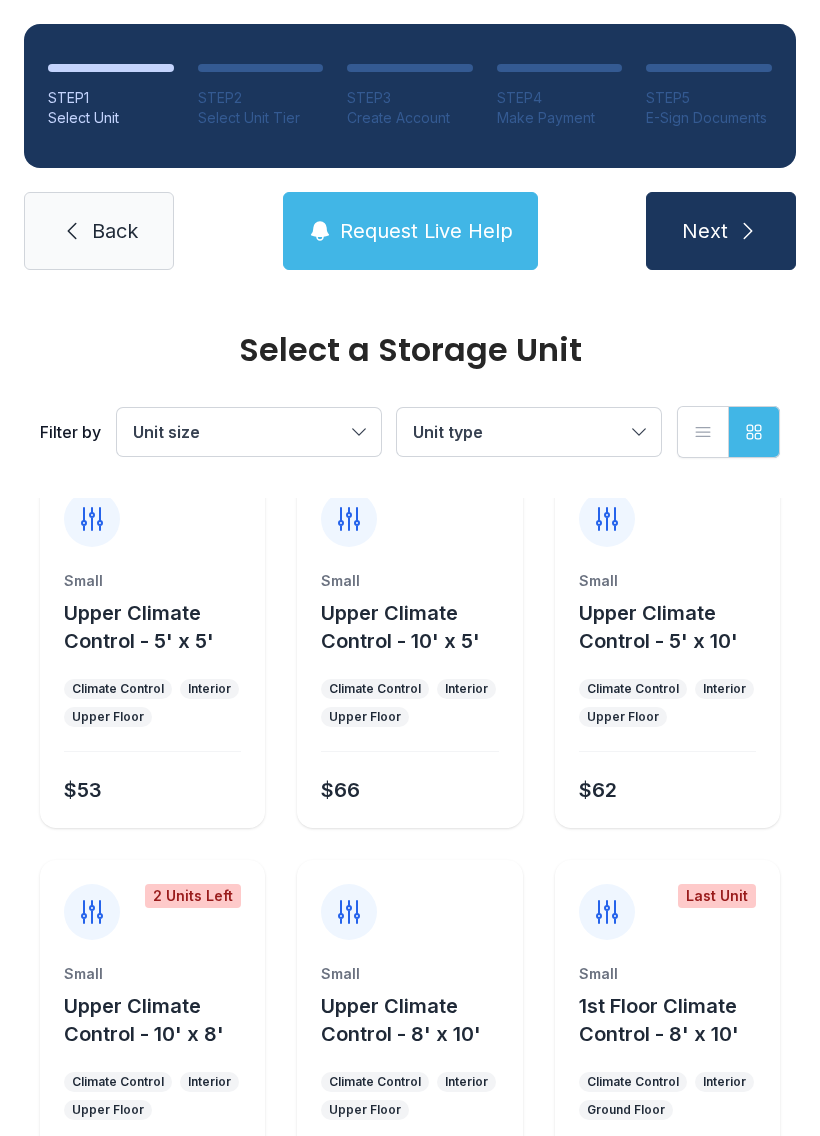 click on "Small" at bounding box center [152, 581] 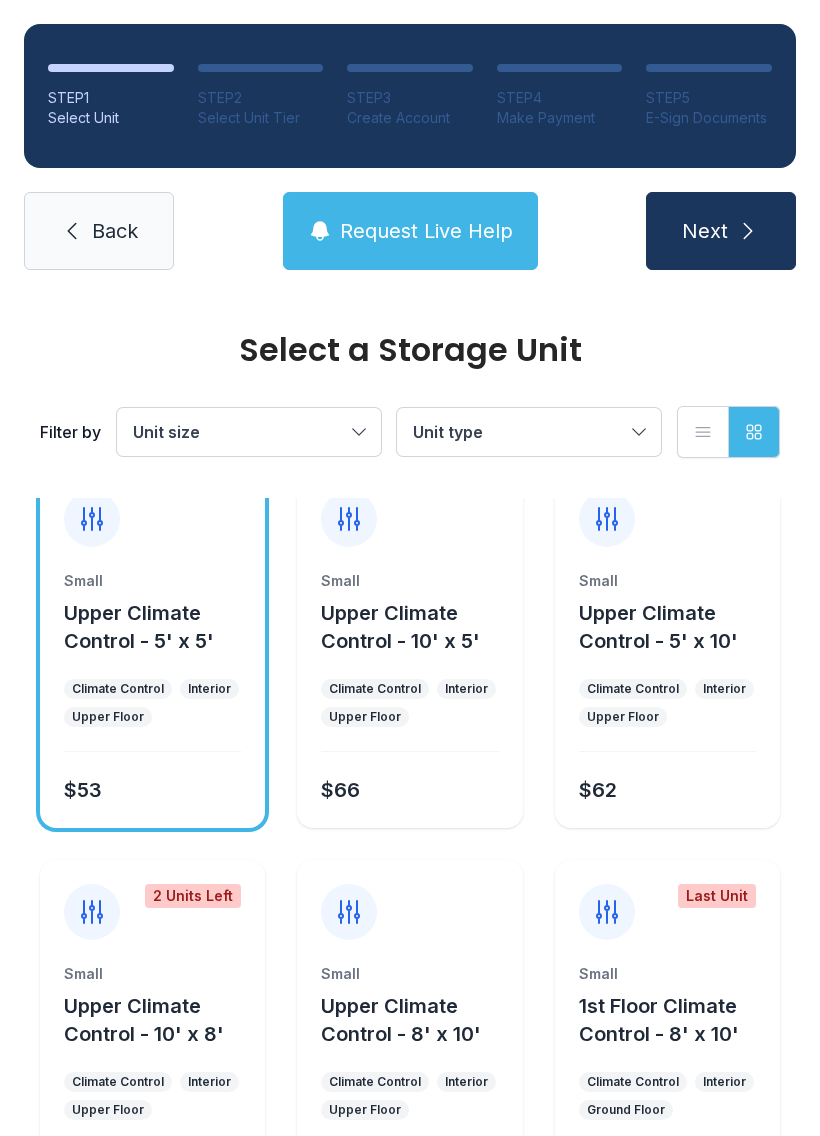 click 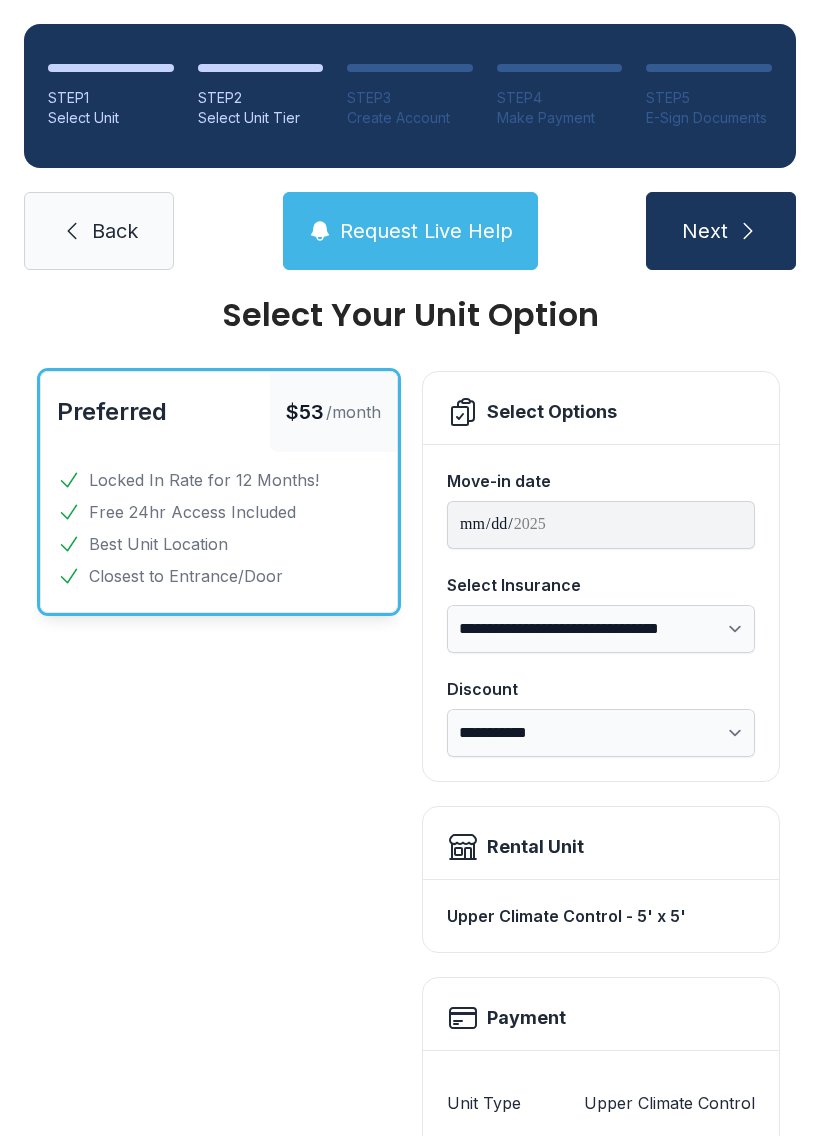 scroll, scrollTop: 0, scrollLeft: 0, axis: both 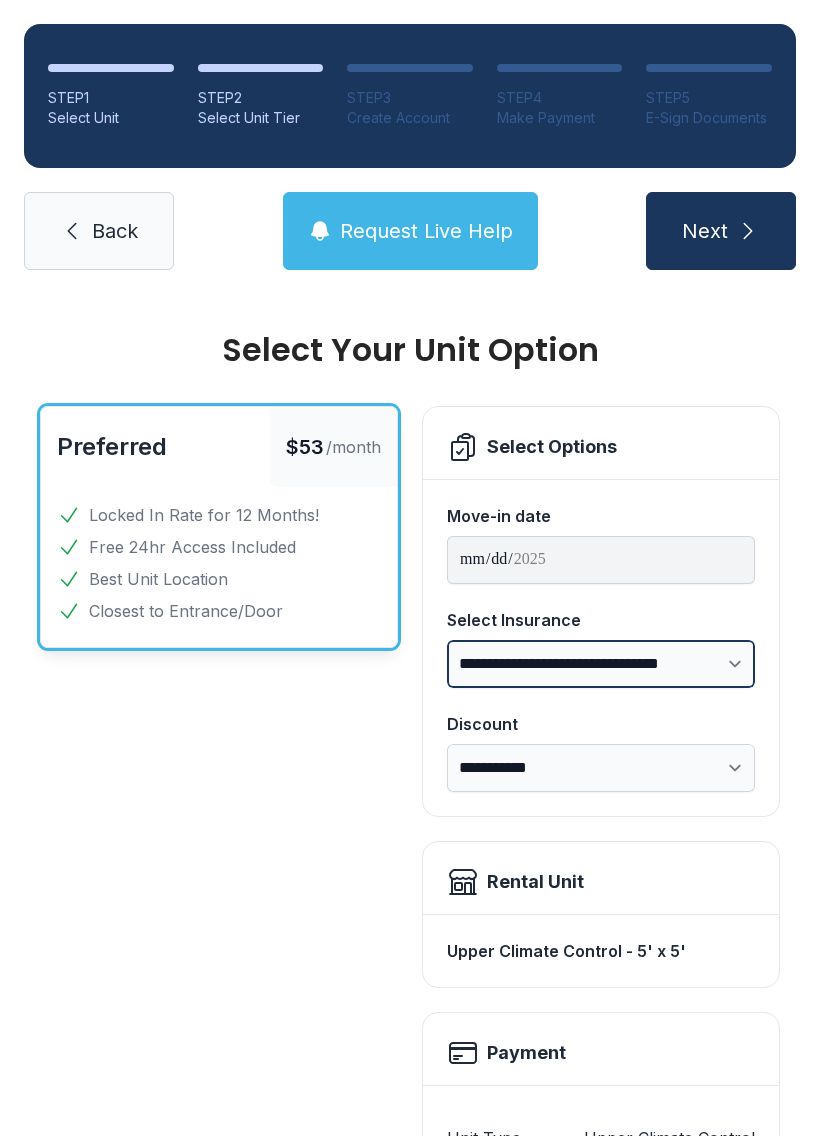click on "**********" at bounding box center [601, 664] 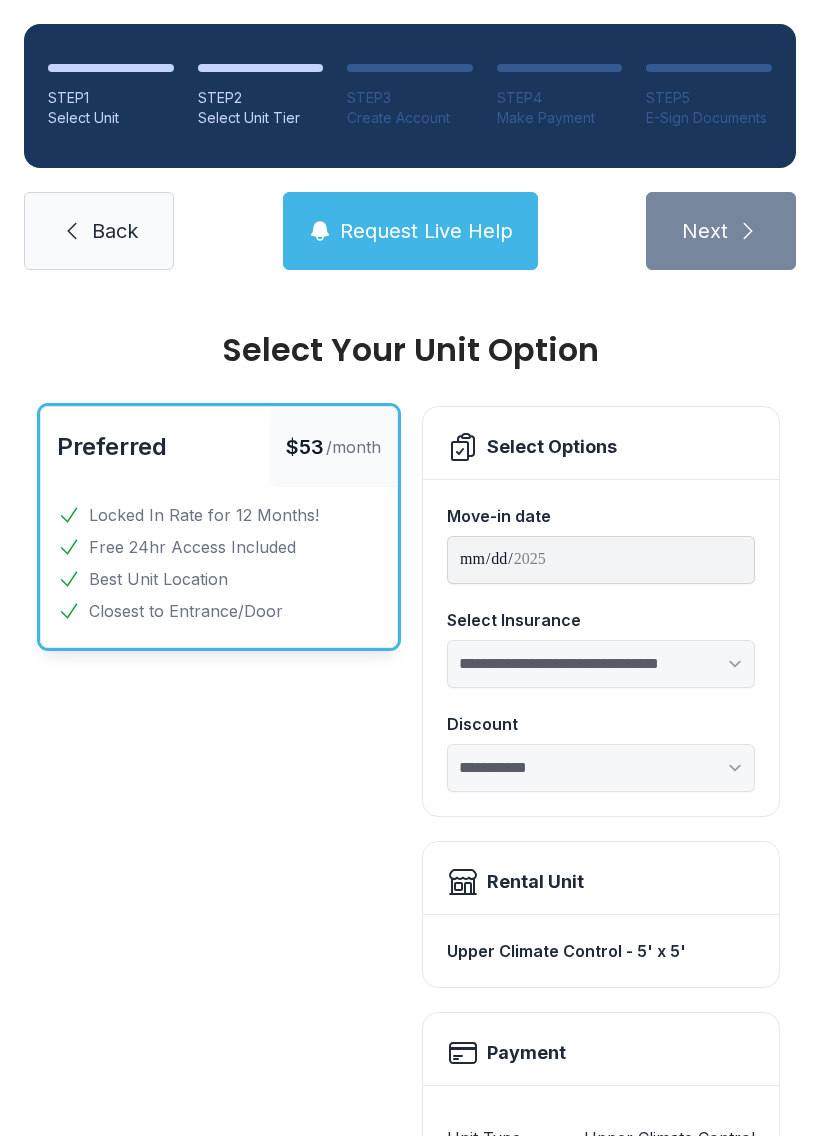 select on "****" 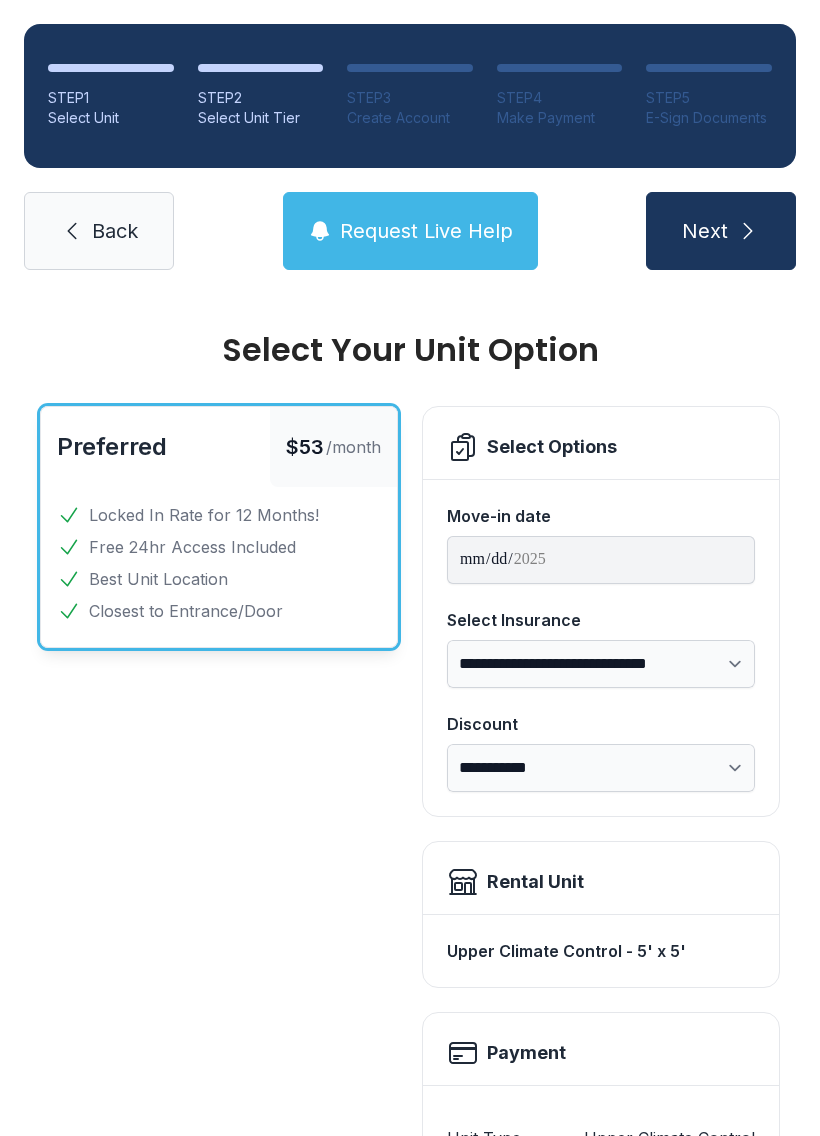 scroll, scrollTop: 0, scrollLeft: 0, axis: both 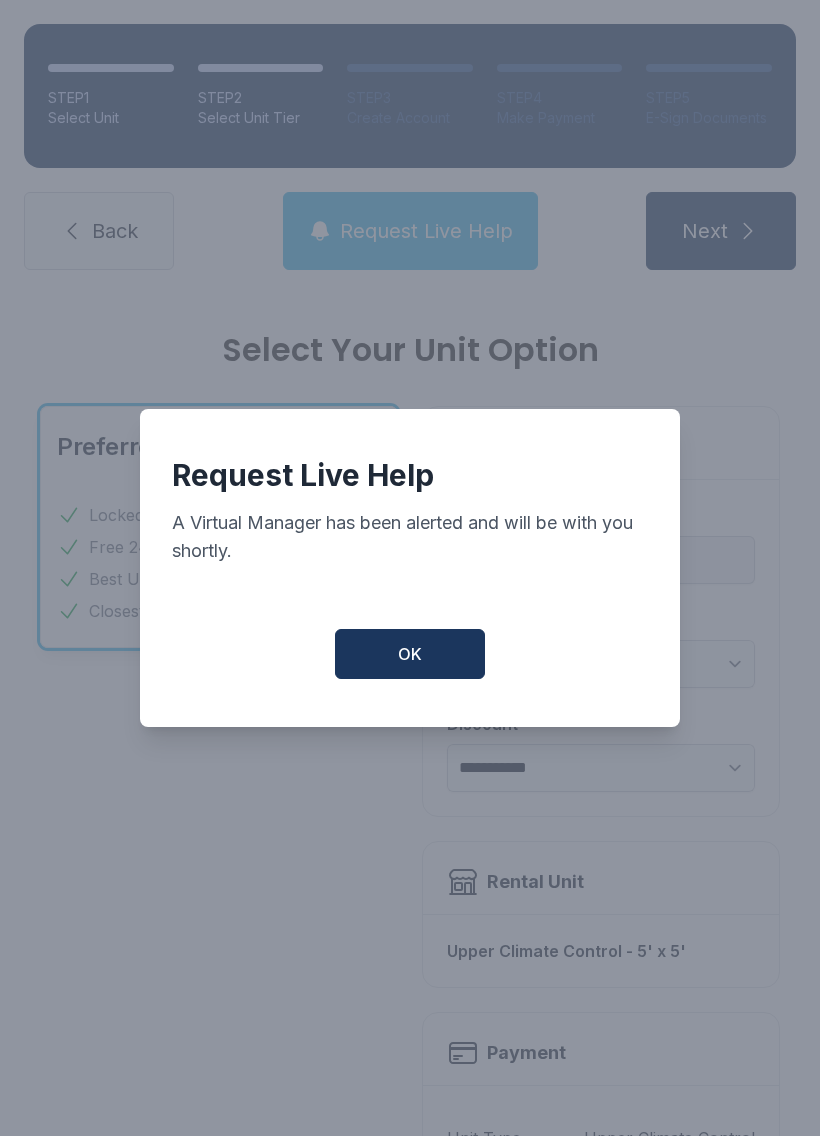 click on "OK" at bounding box center [410, 654] 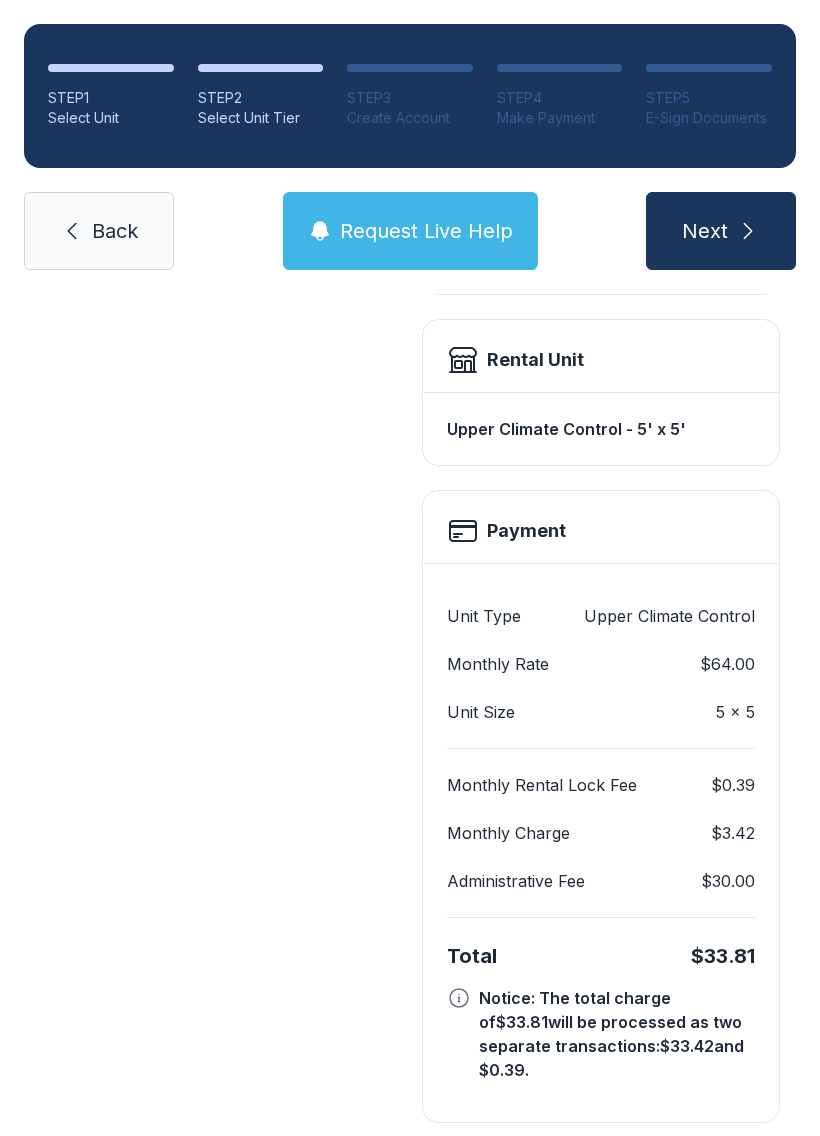 scroll, scrollTop: 521, scrollLeft: 0, axis: vertical 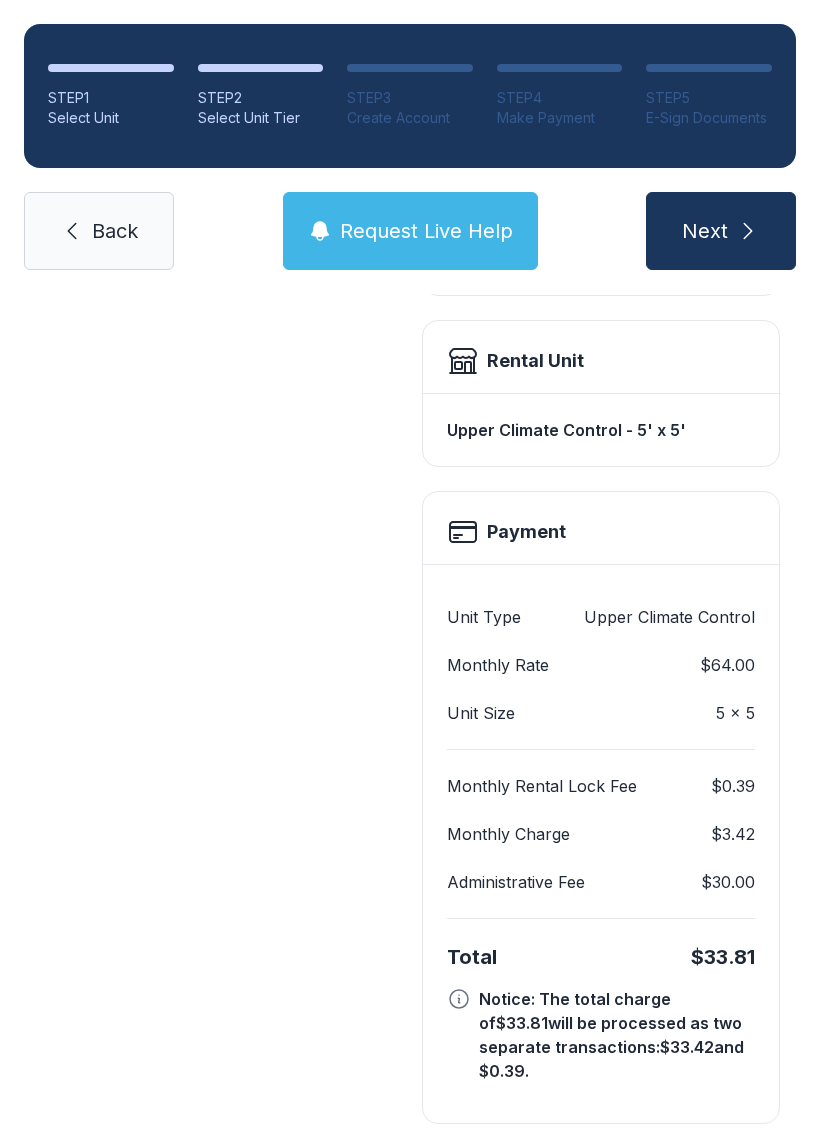 click on "Request Live Help" at bounding box center [426, 231] 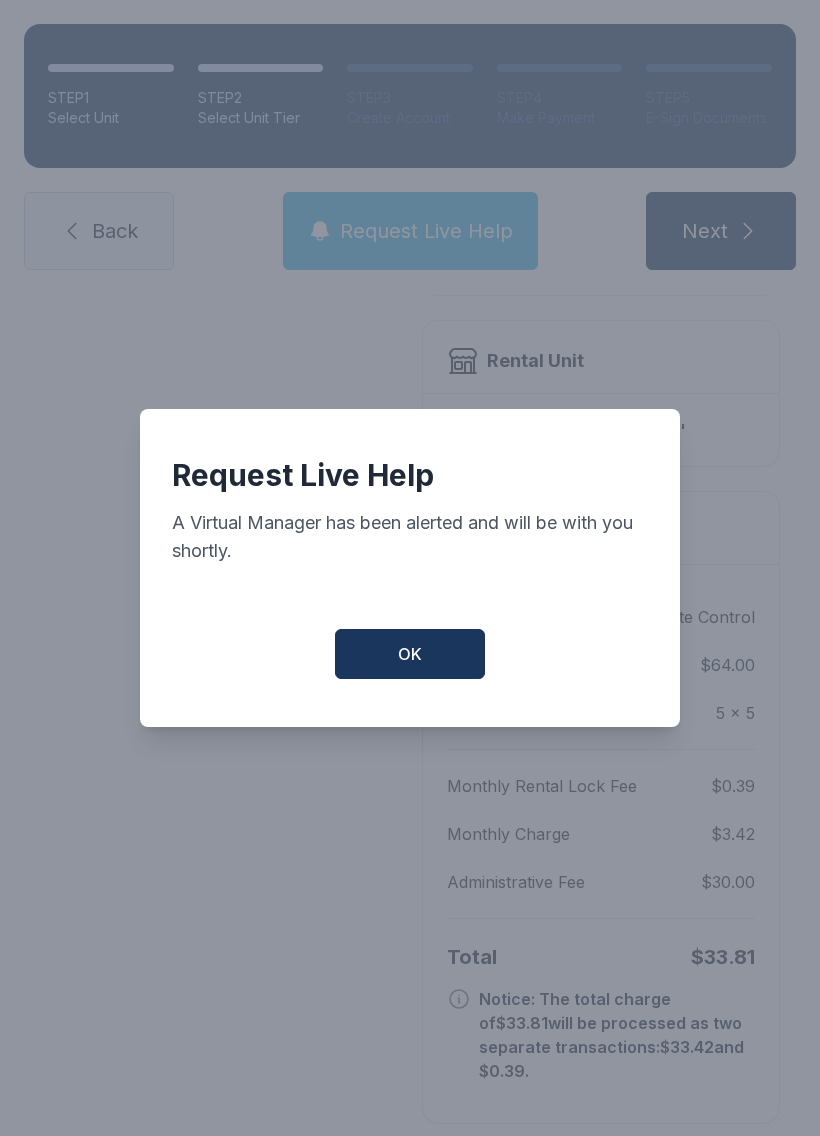click on "OK" at bounding box center [410, 654] 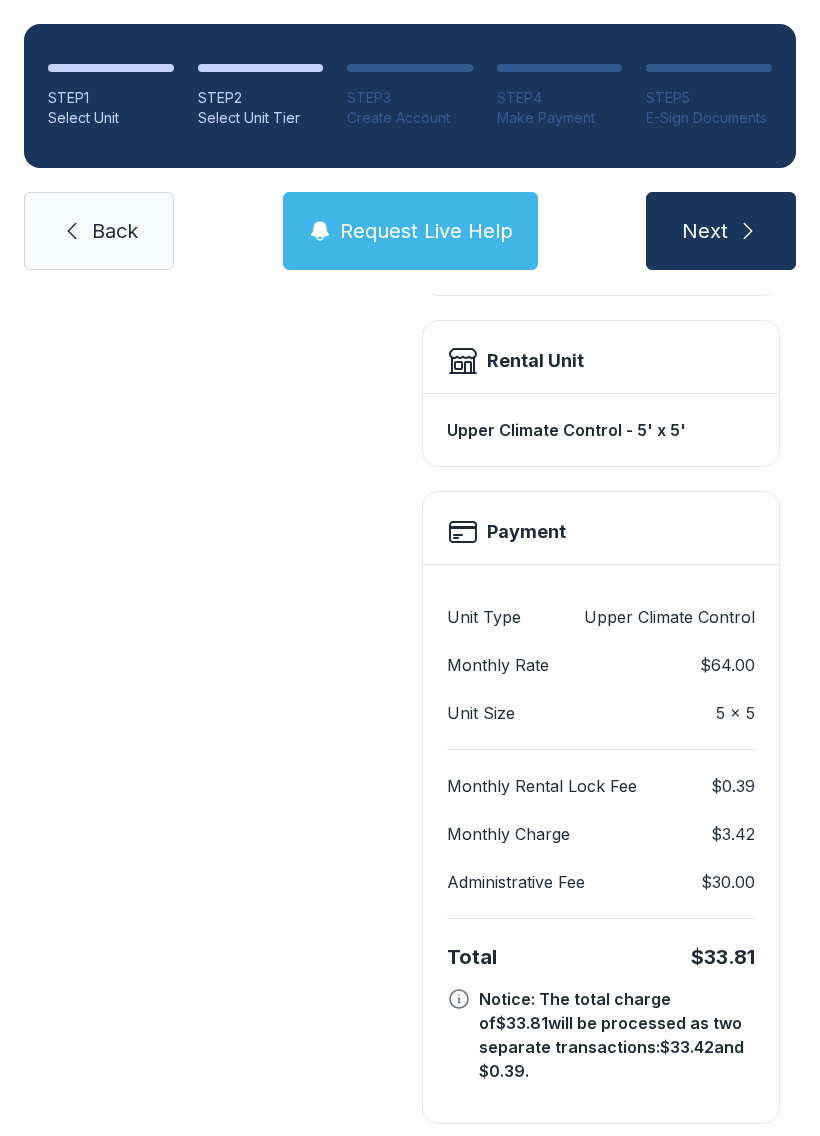 click on "Back" at bounding box center (115, 231) 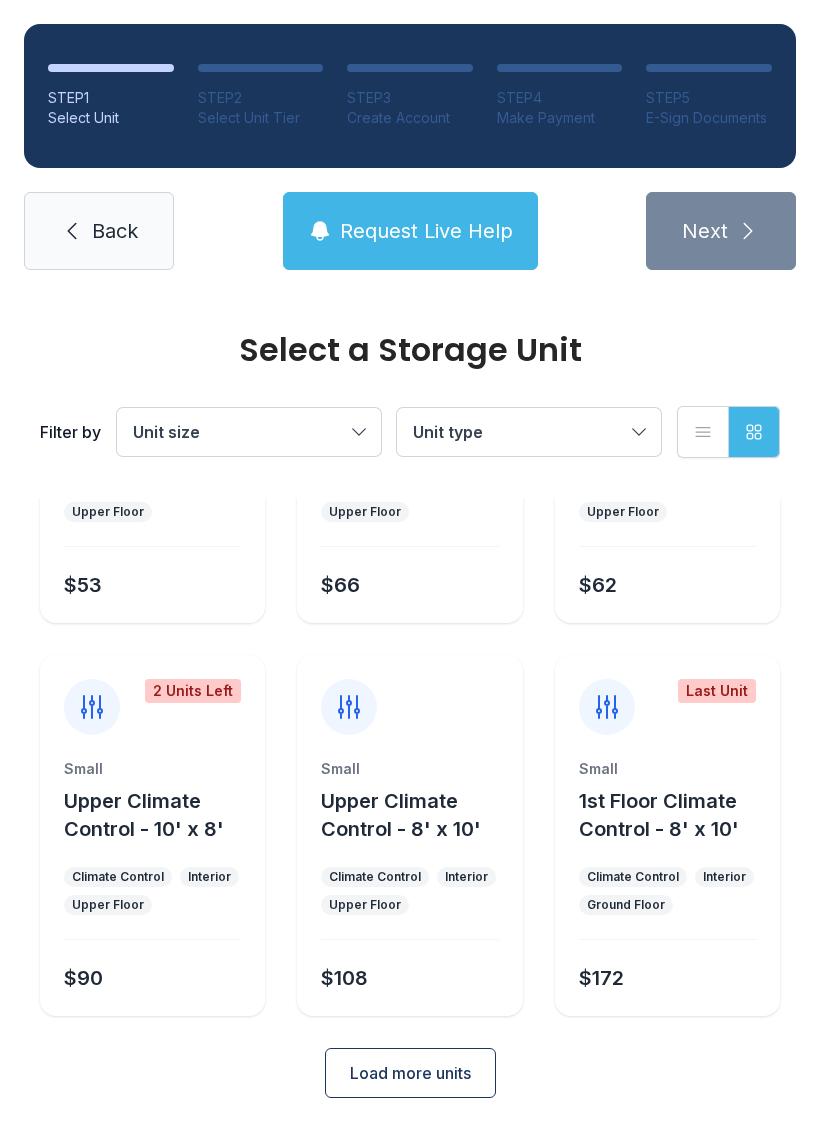 scroll, scrollTop: 238, scrollLeft: 0, axis: vertical 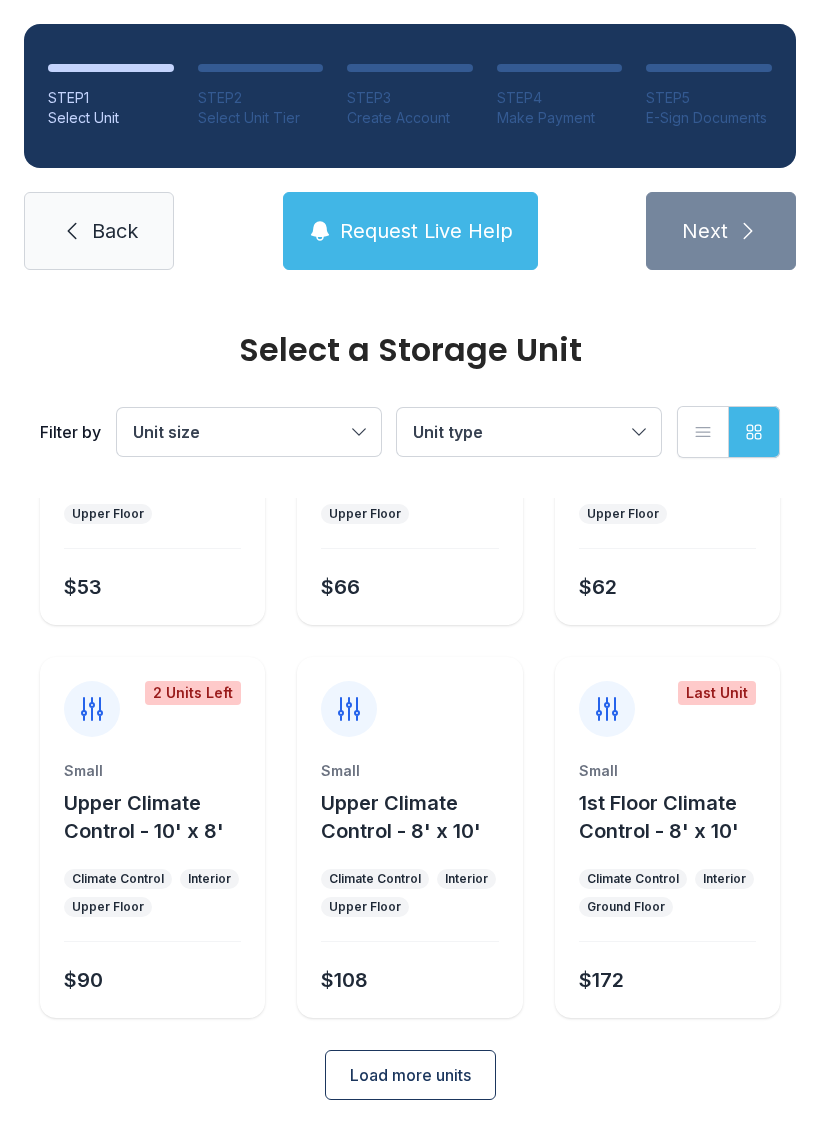 click on "Load more units" at bounding box center (410, 1075) 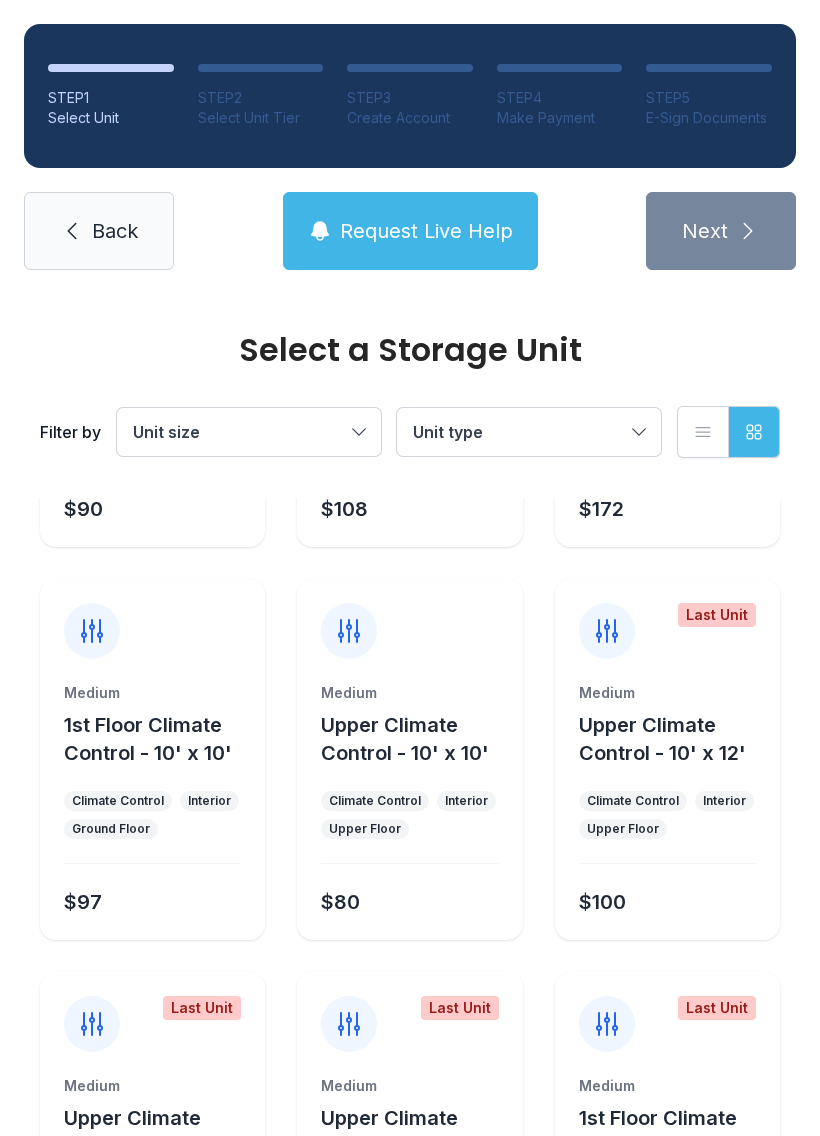 scroll, scrollTop: 704, scrollLeft: 0, axis: vertical 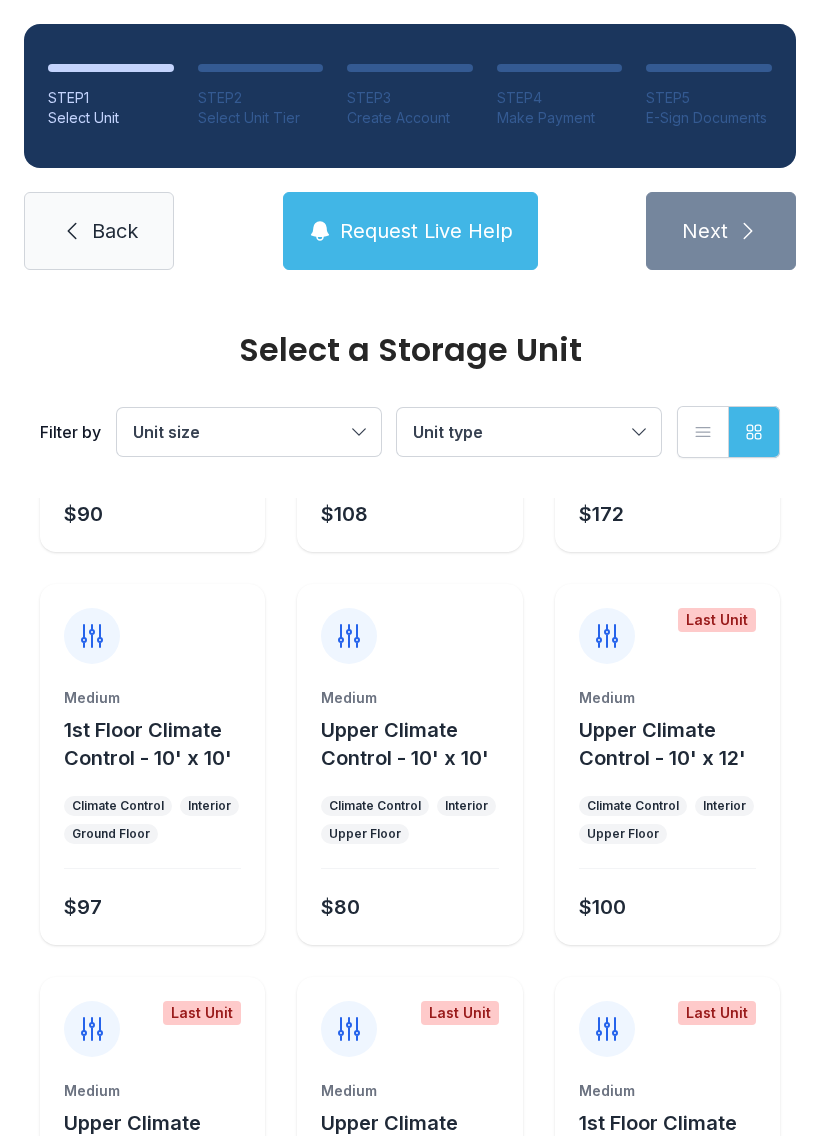 click at bounding box center [152, 624] 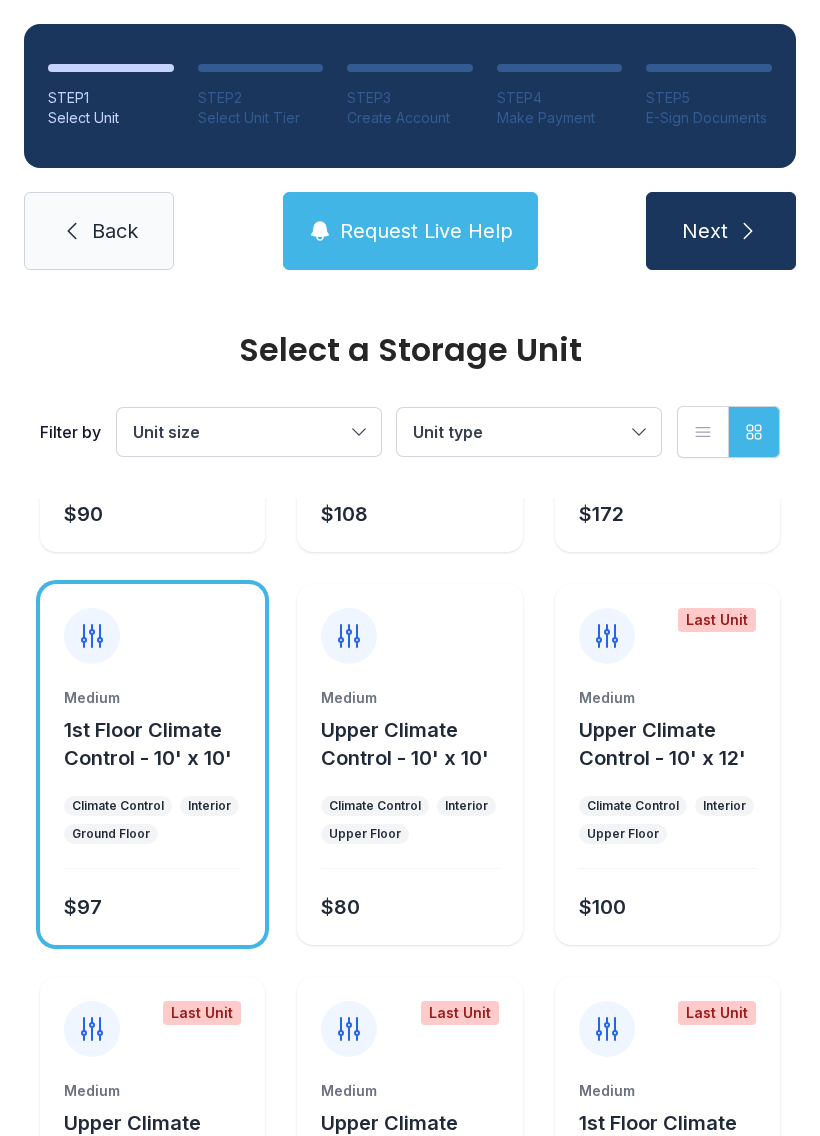 click on "Next" at bounding box center (721, 231) 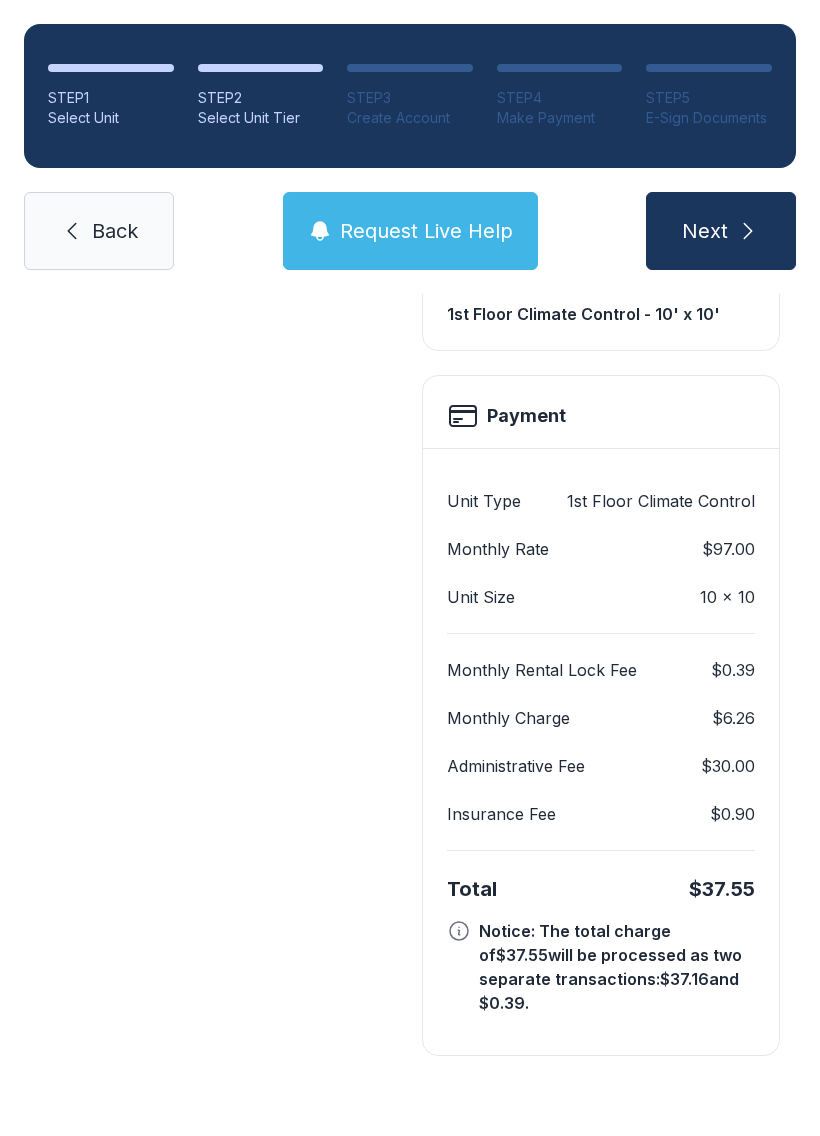 scroll, scrollTop: 0, scrollLeft: 0, axis: both 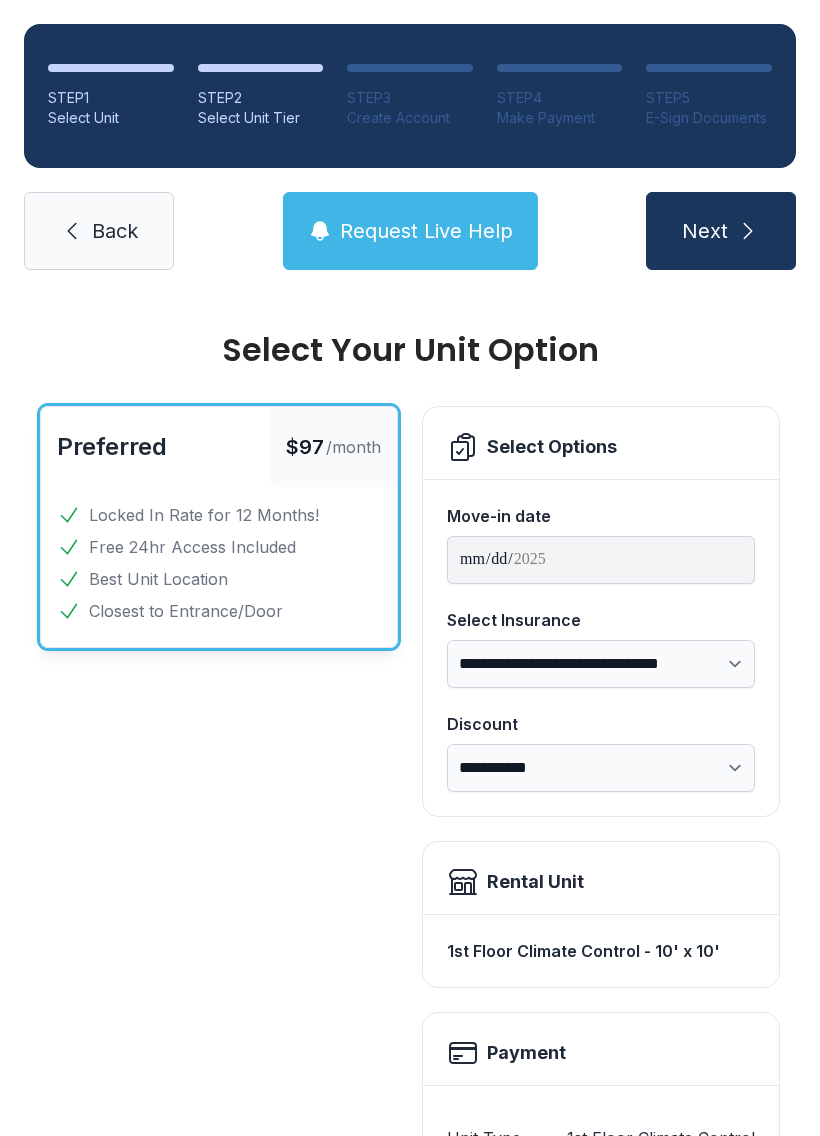 click on "**********" at bounding box center (601, 664) 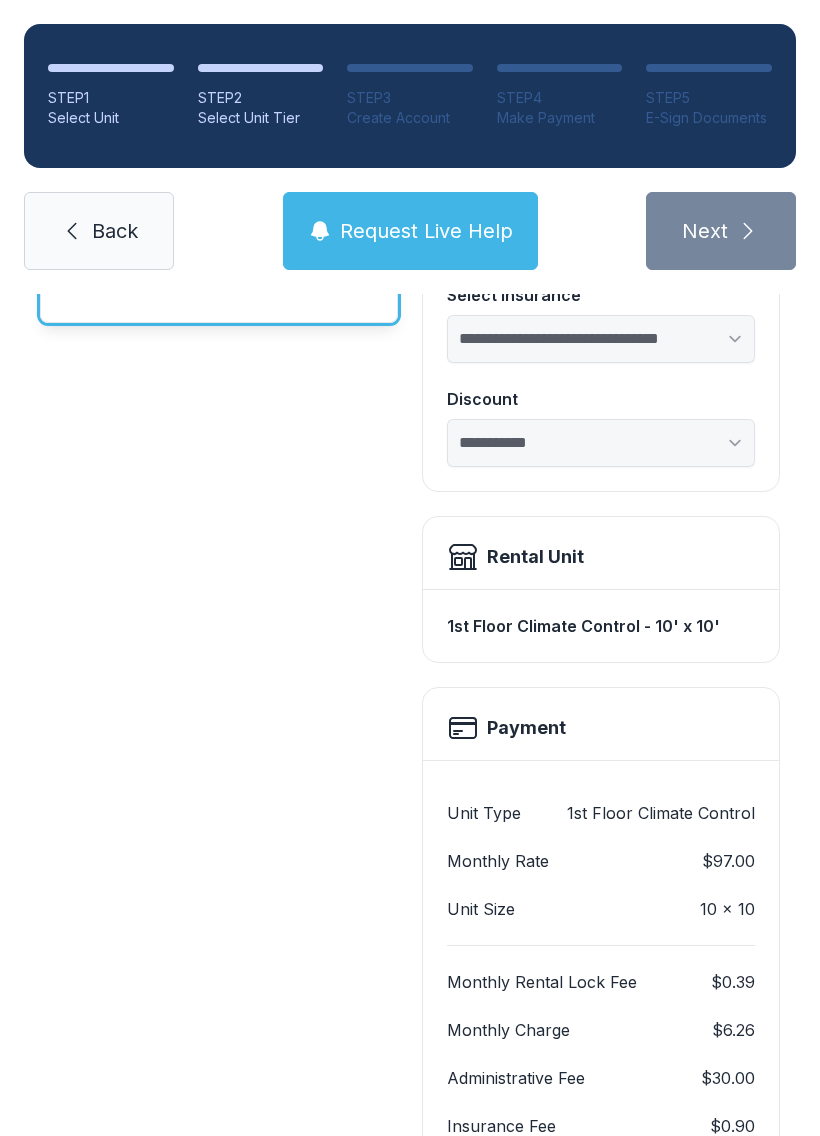 select on "****" 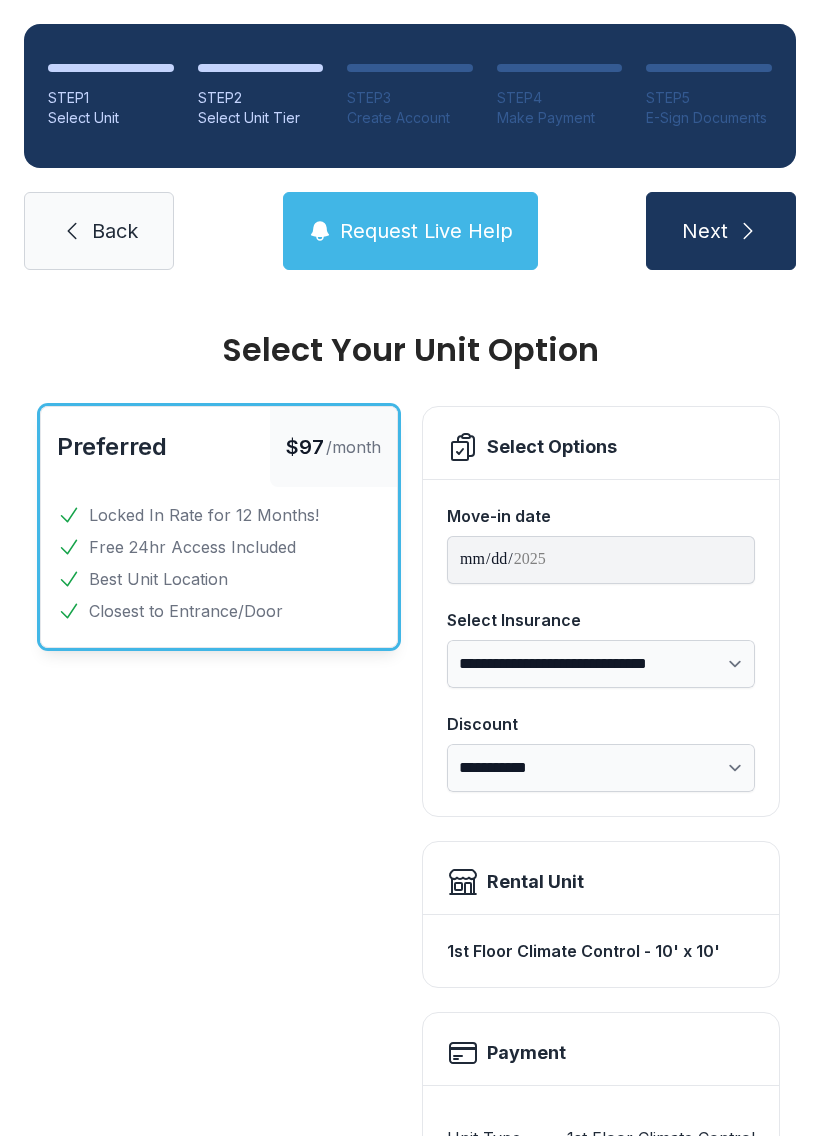 scroll, scrollTop: 0, scrollLeft: 0, axis: both 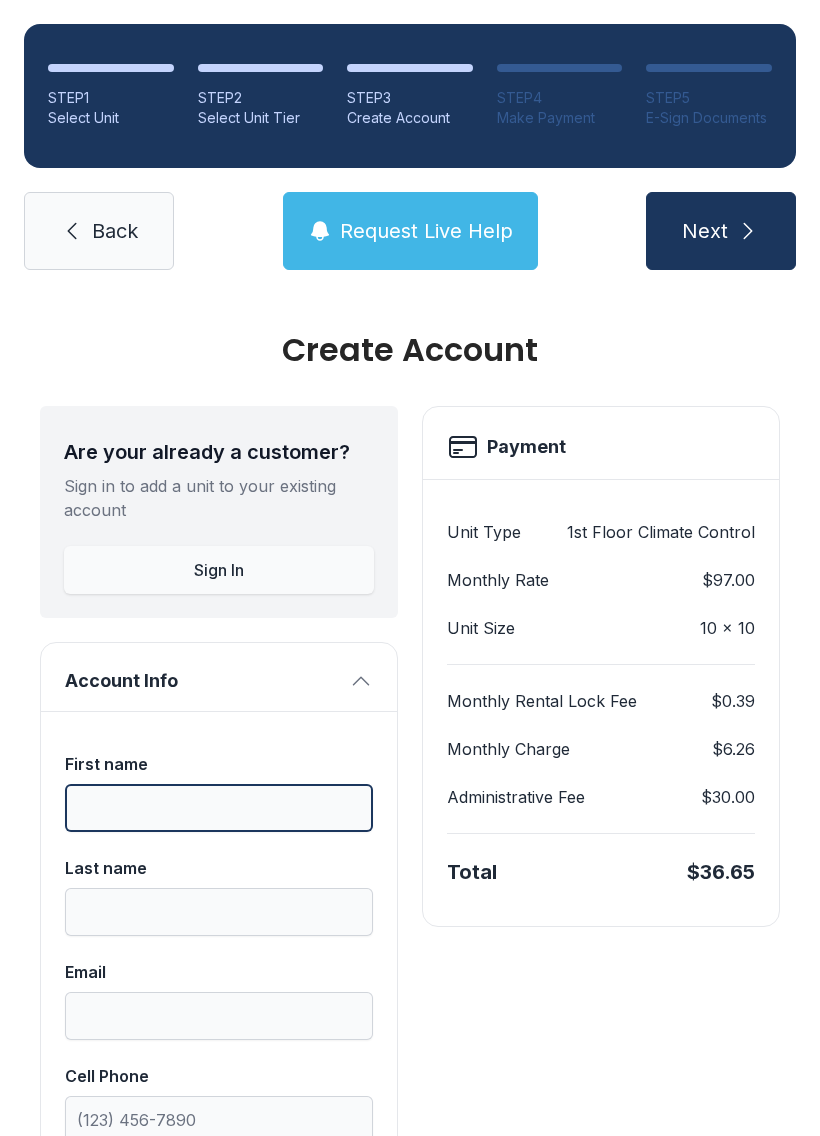 click on "First name" at bounding box center [219, 808] 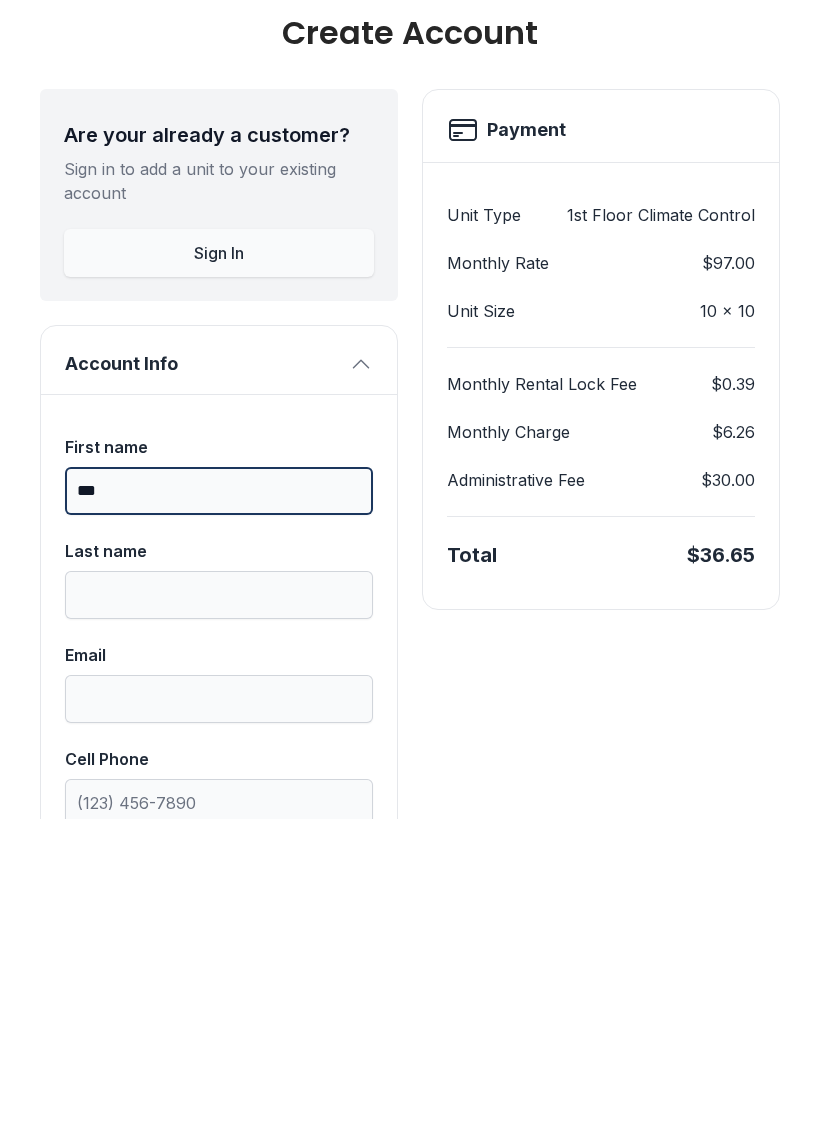 type on "***" 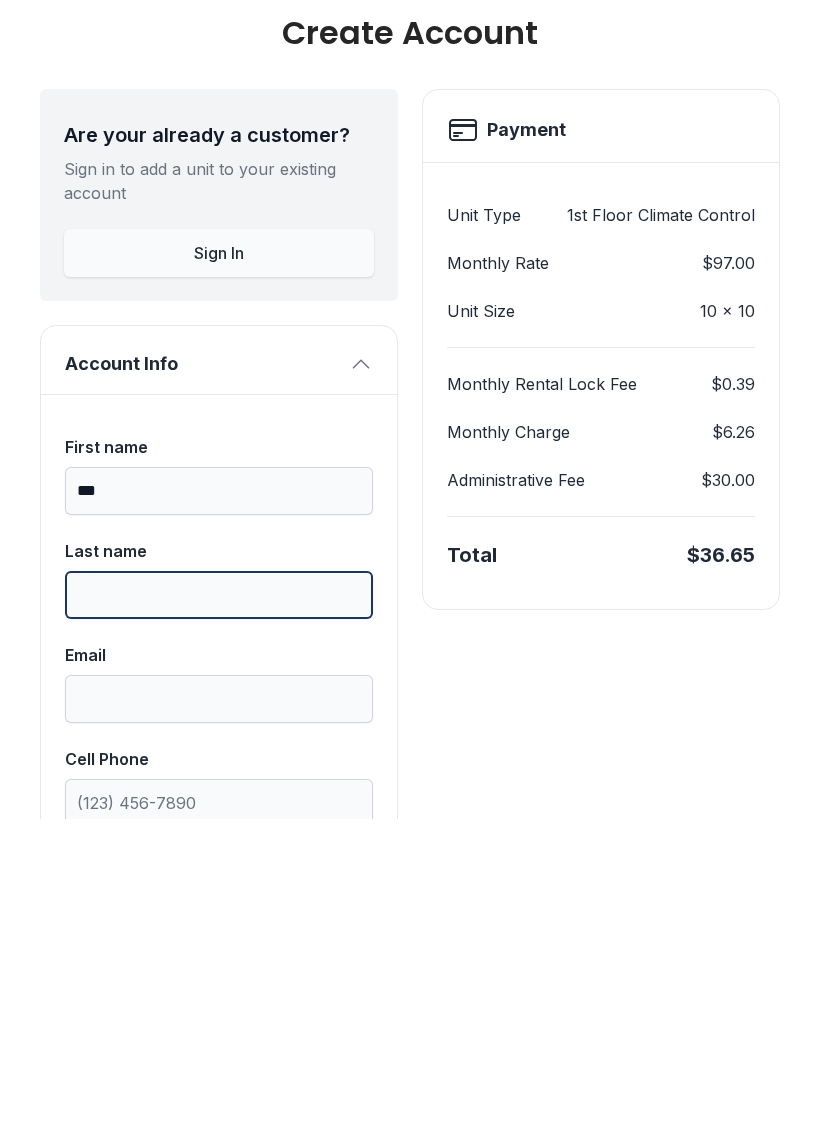 click on "Last name" at bounding box center [219, 912] 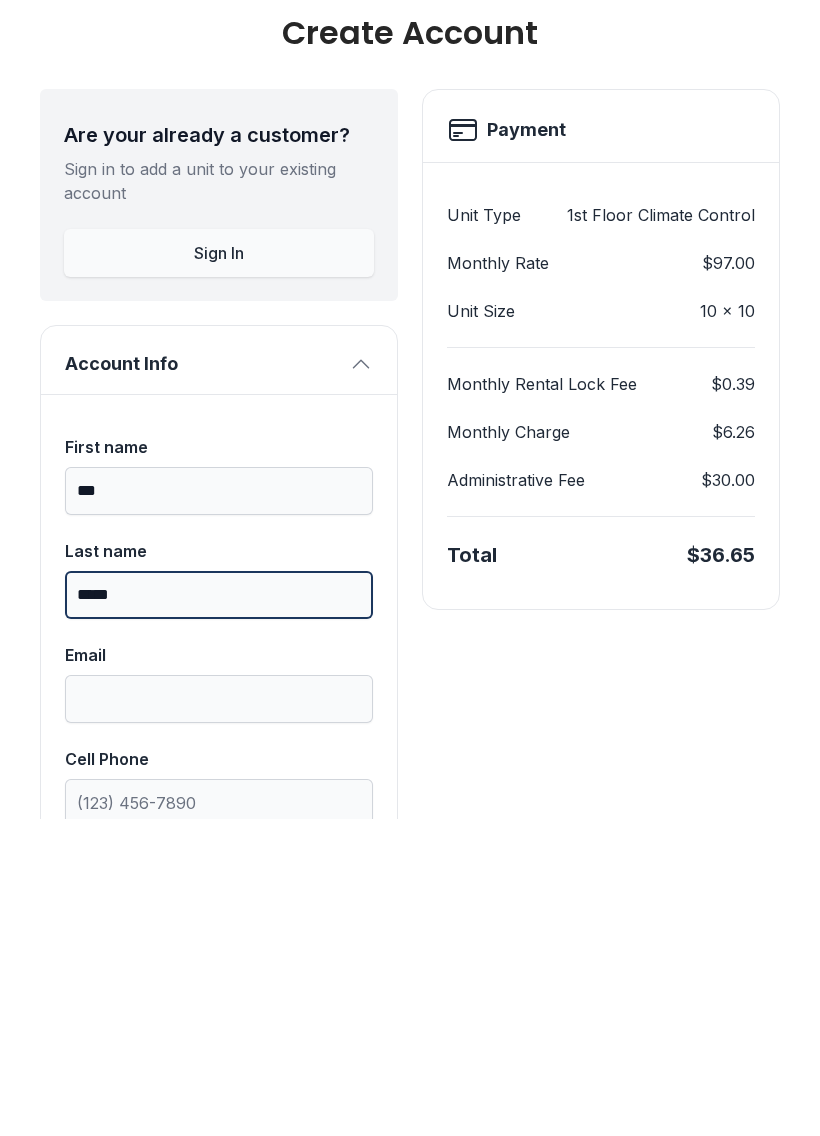 type on "*****" 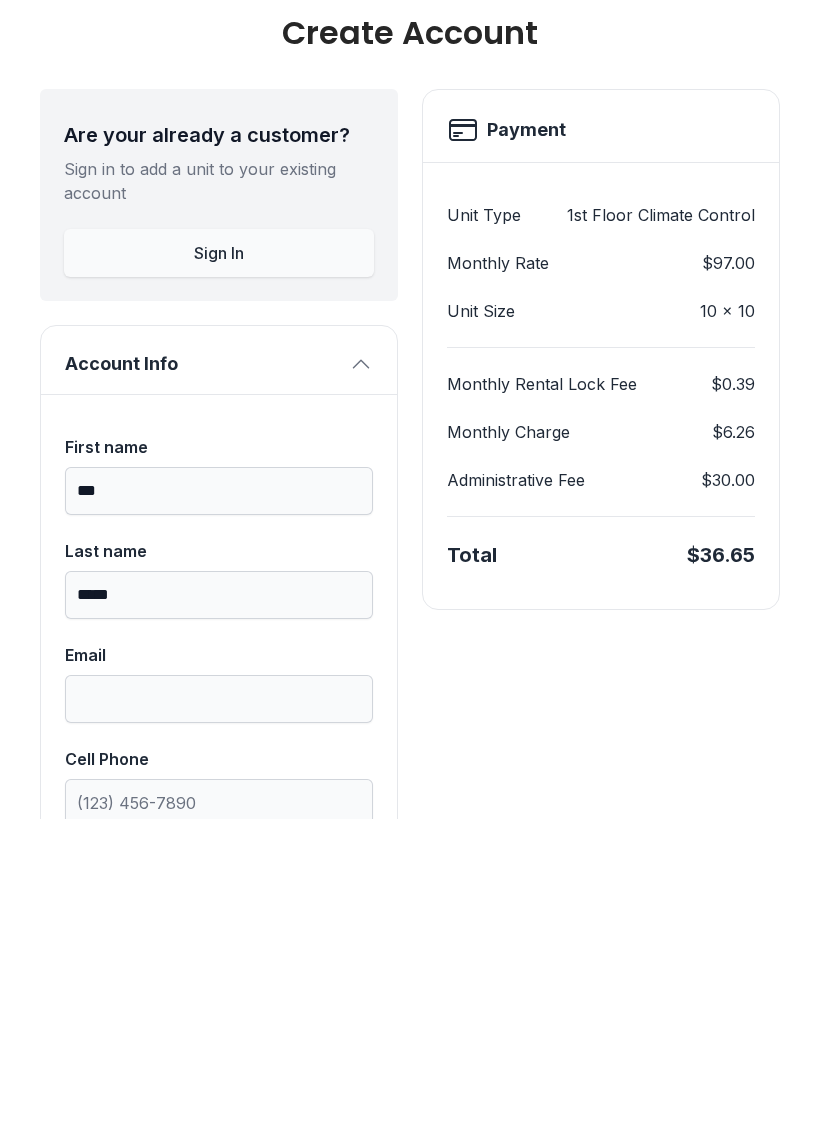 click on "Email" at bounding box center [219, 1016] 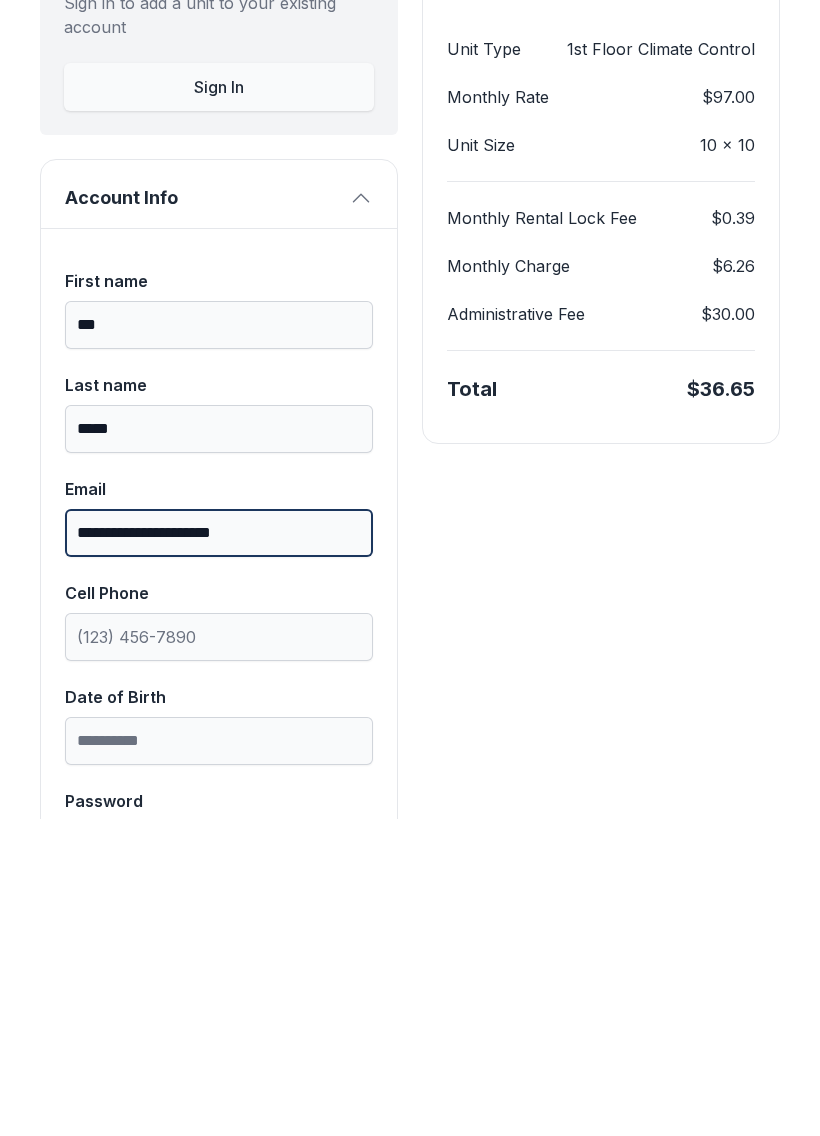 scroll, scrollTop: 165, scrollLeft: 0, axis: vertical 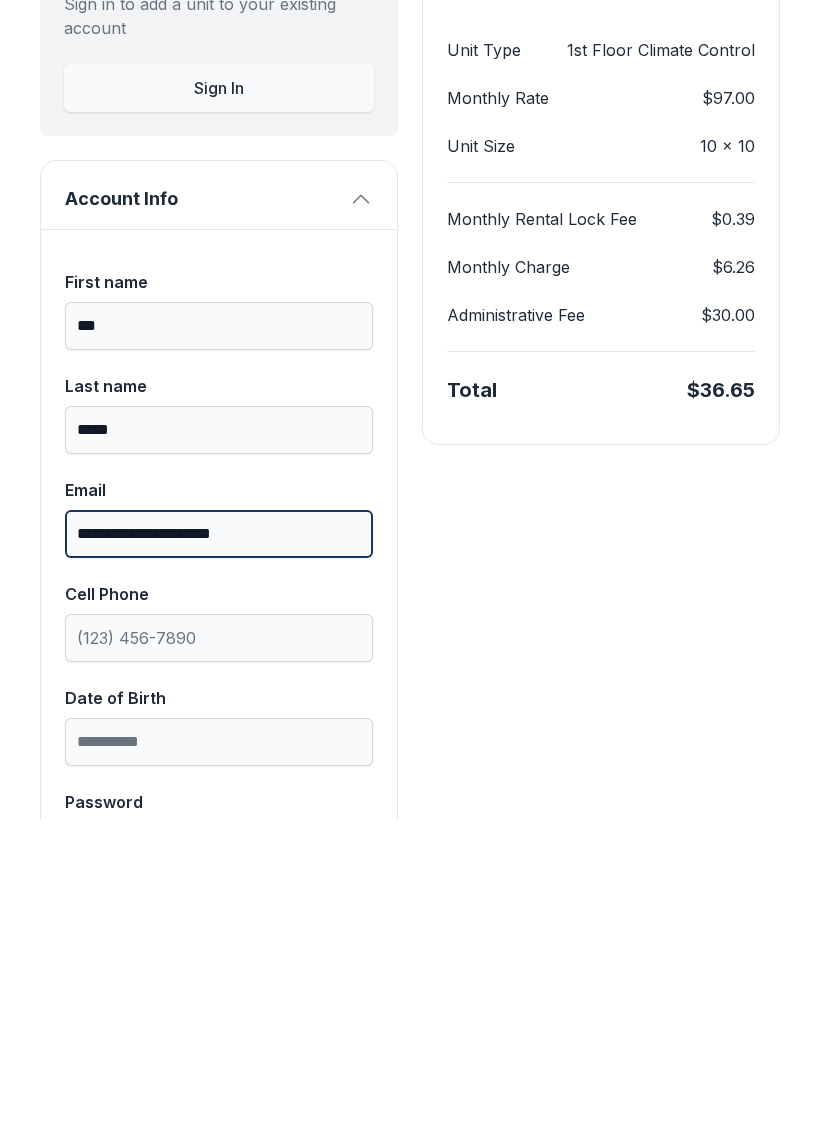 type on "**********" 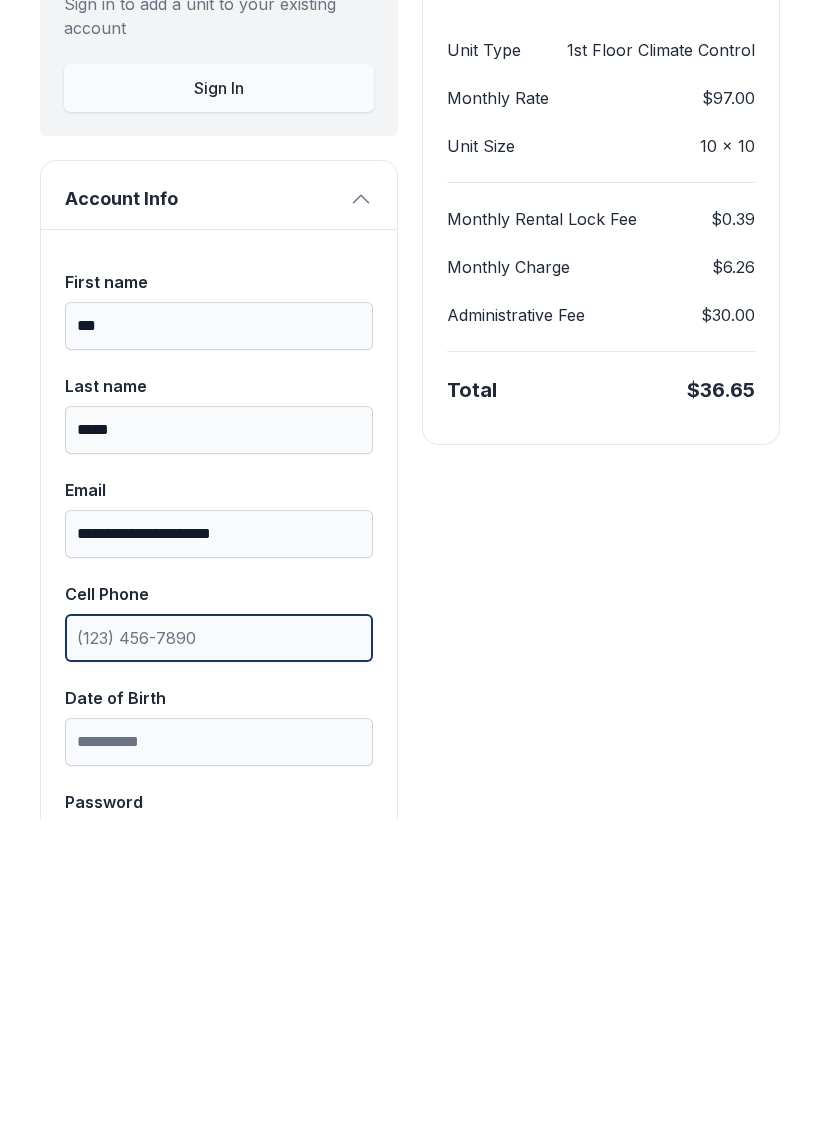click on "Cell Phone" at bounding box center [219, 955] 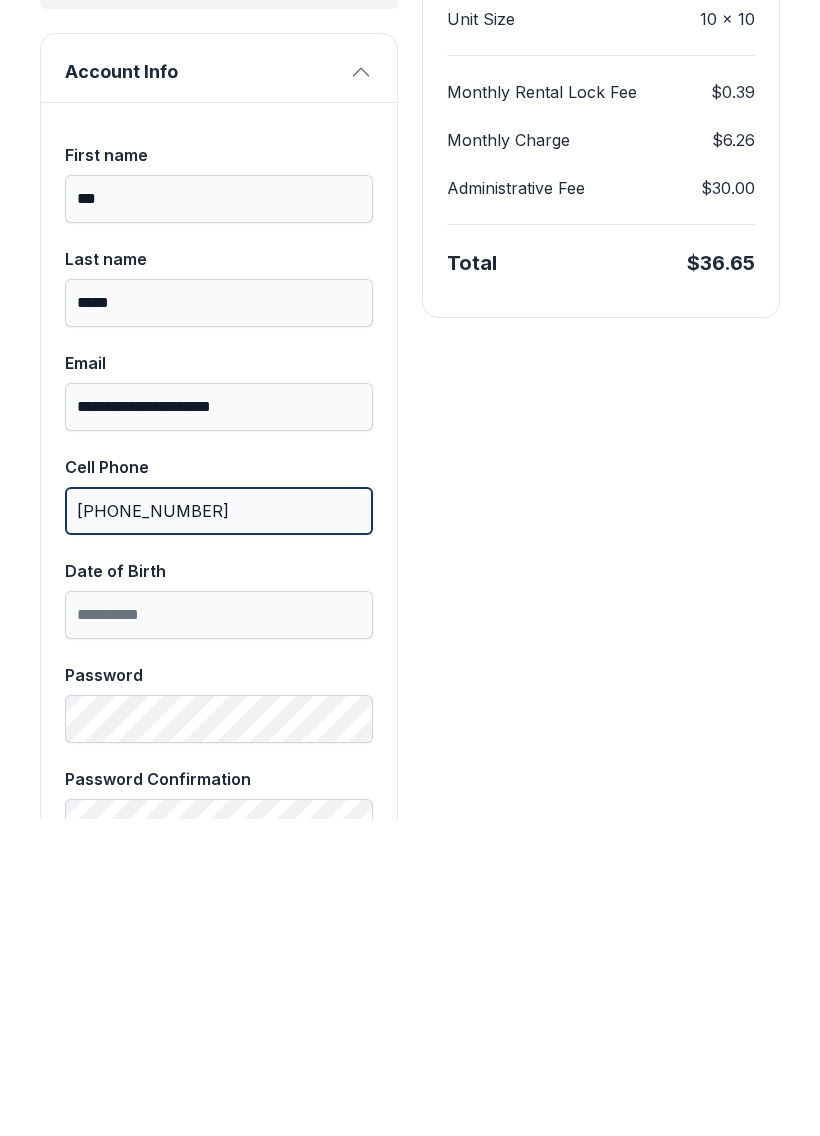 scroll, scrollTop: 301, scrollLeft: 0, axis: vertical 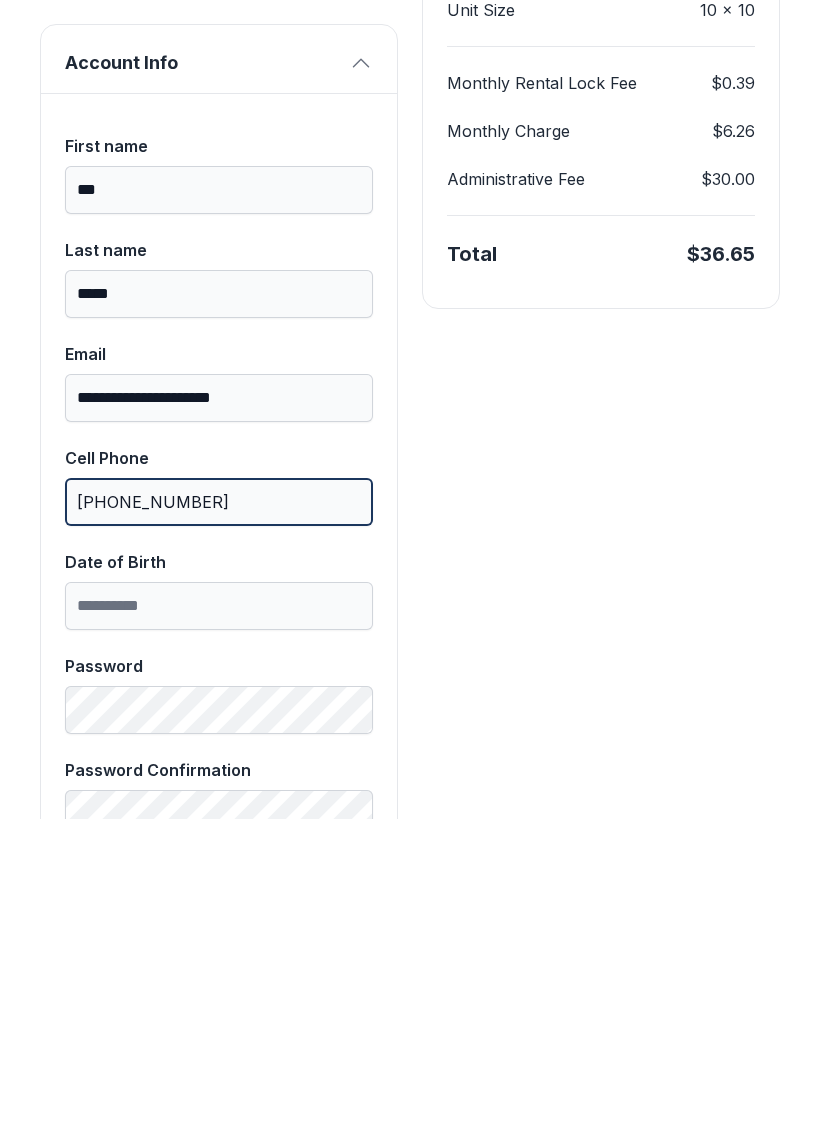 type on "[PHONE_NUMBER]" 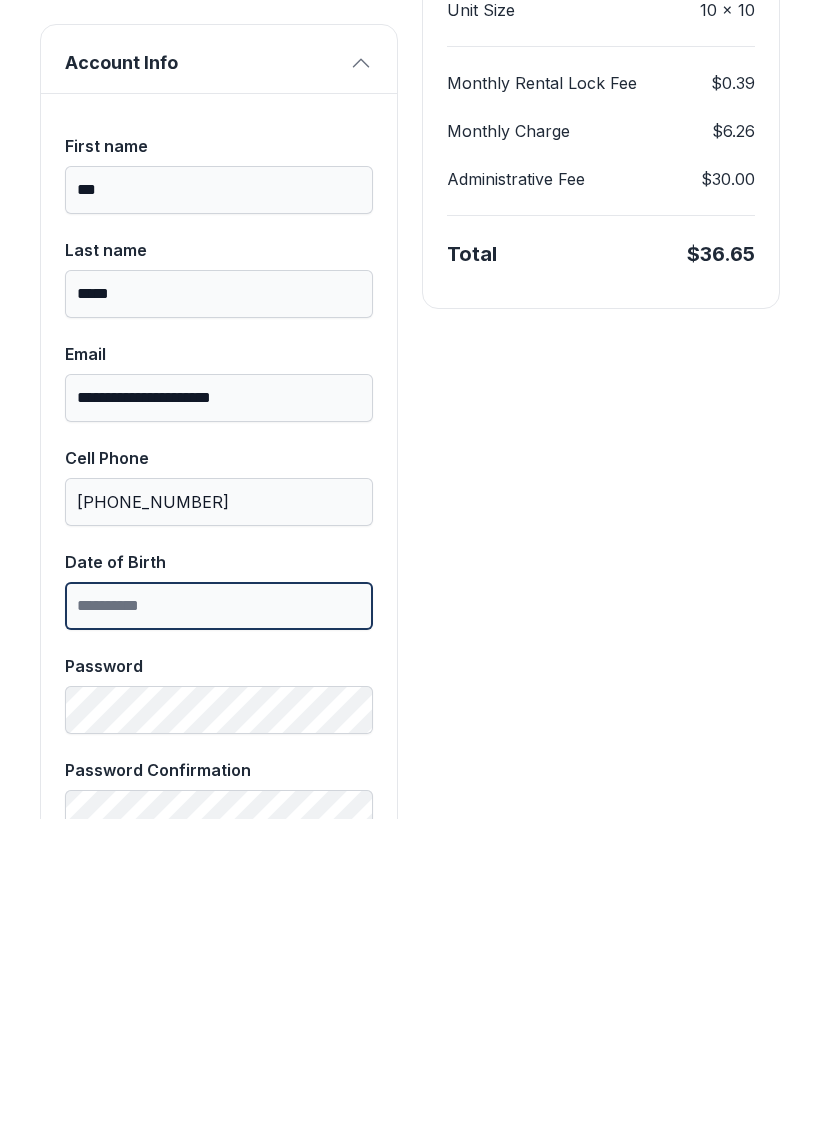 click on "Date of Birth" at bounding box center [219, 923] 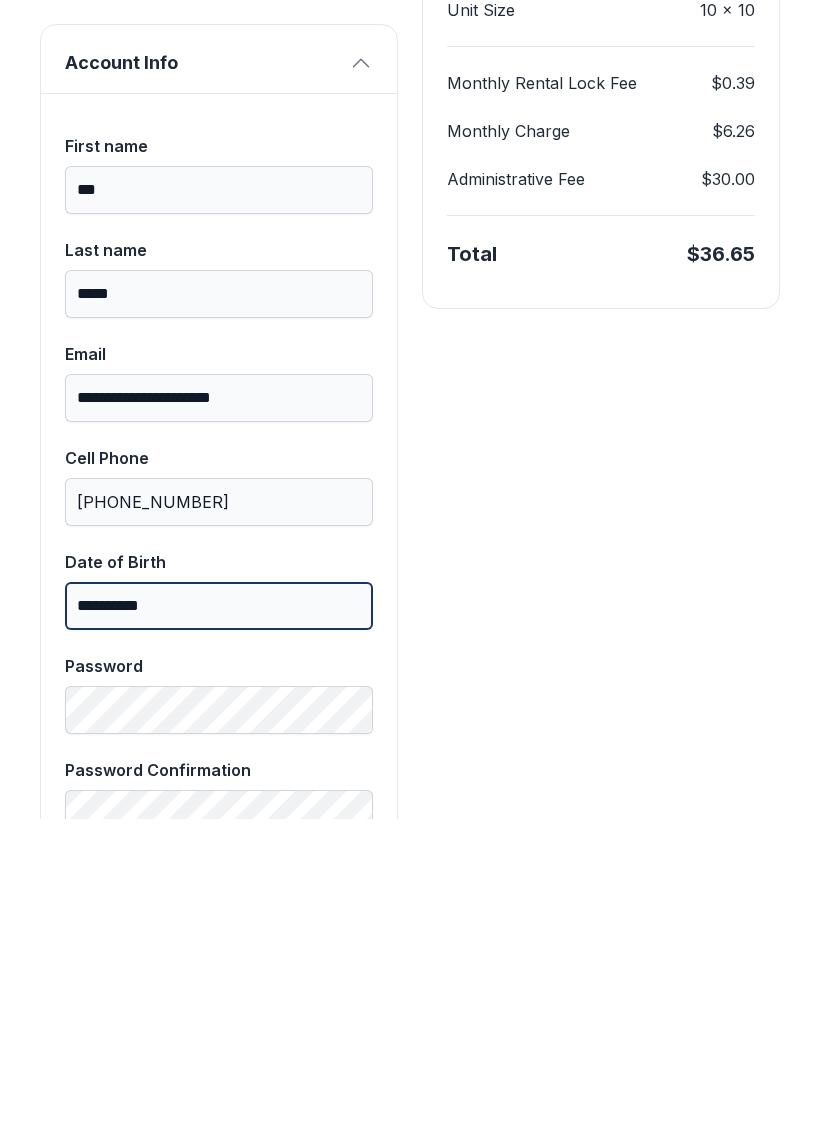 type on "**********" 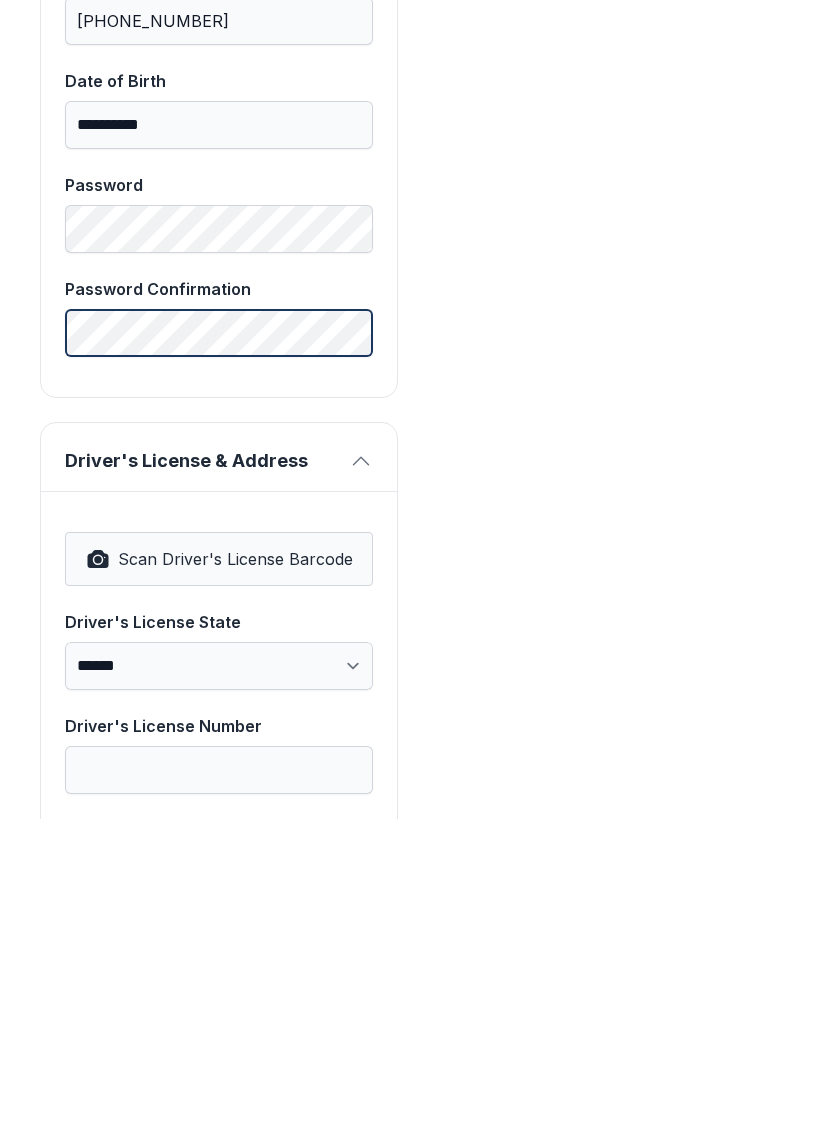 scroll, scrollTop: 787, scrollLeft: 0, axis: vertical 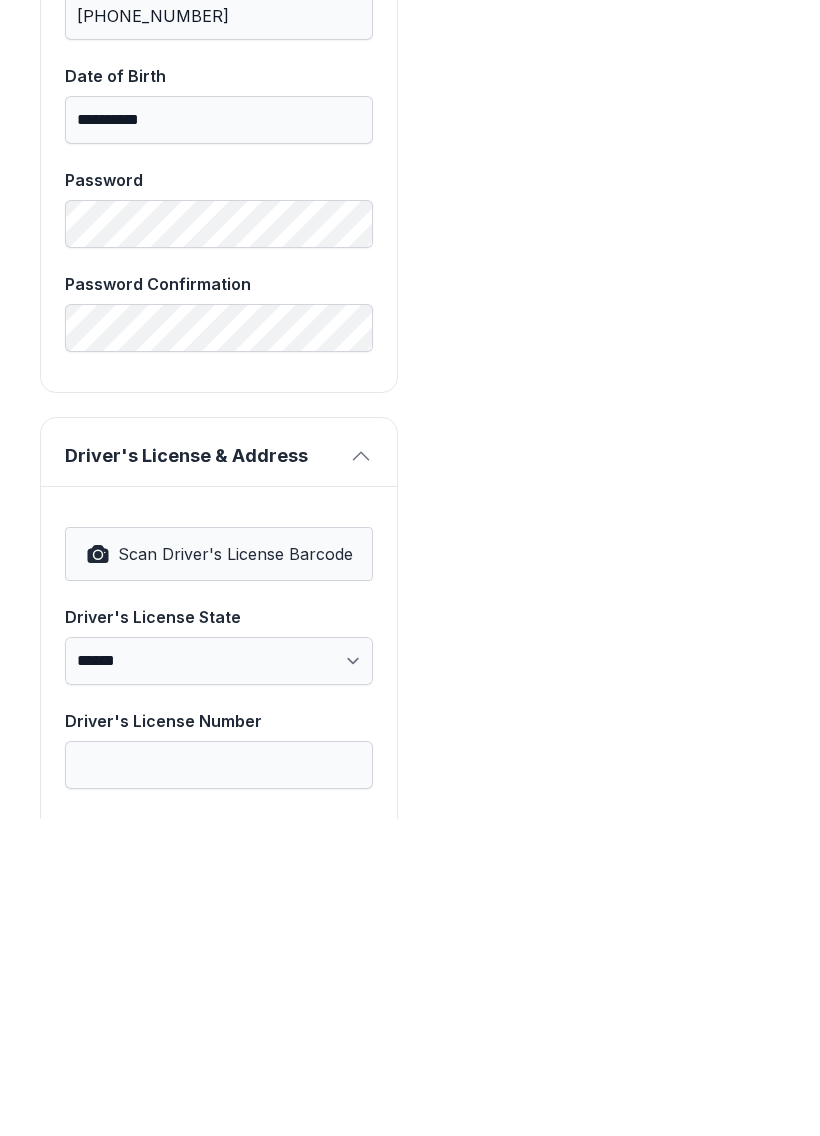 click on "Scan Driver's License Barcode" at bounding box center (235, 871) 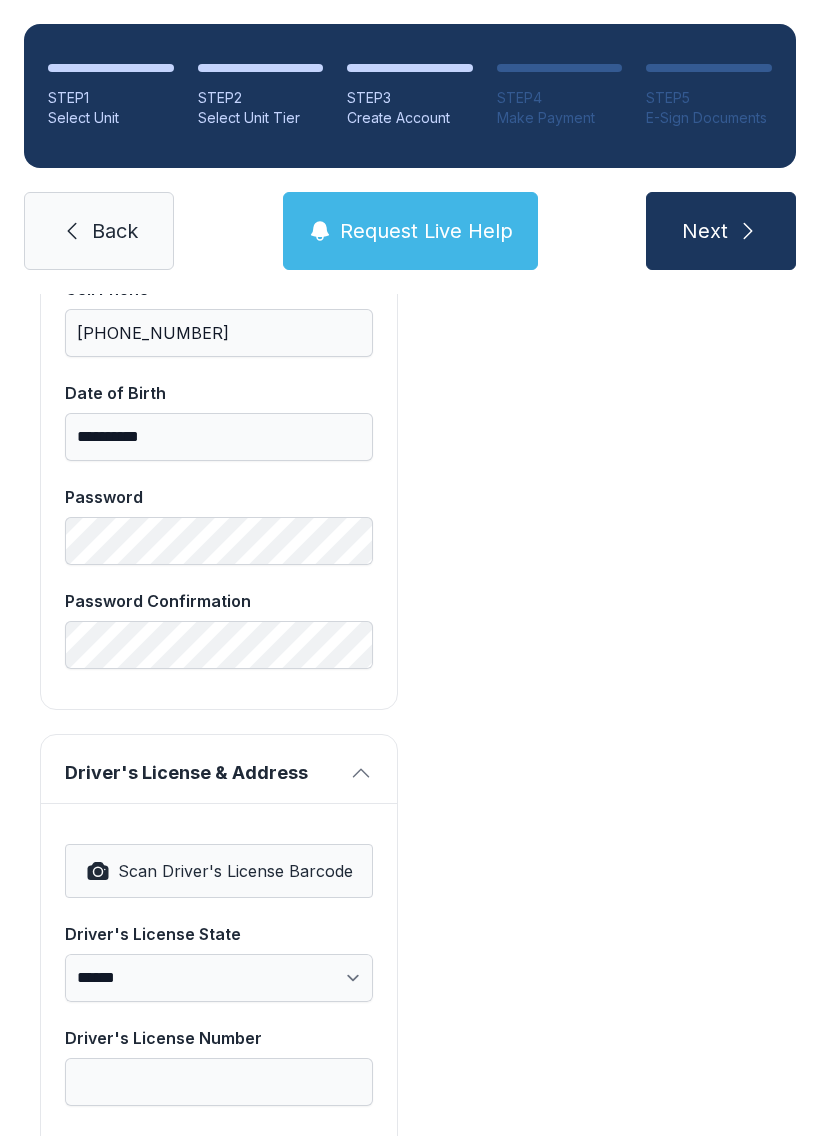 select on "**" 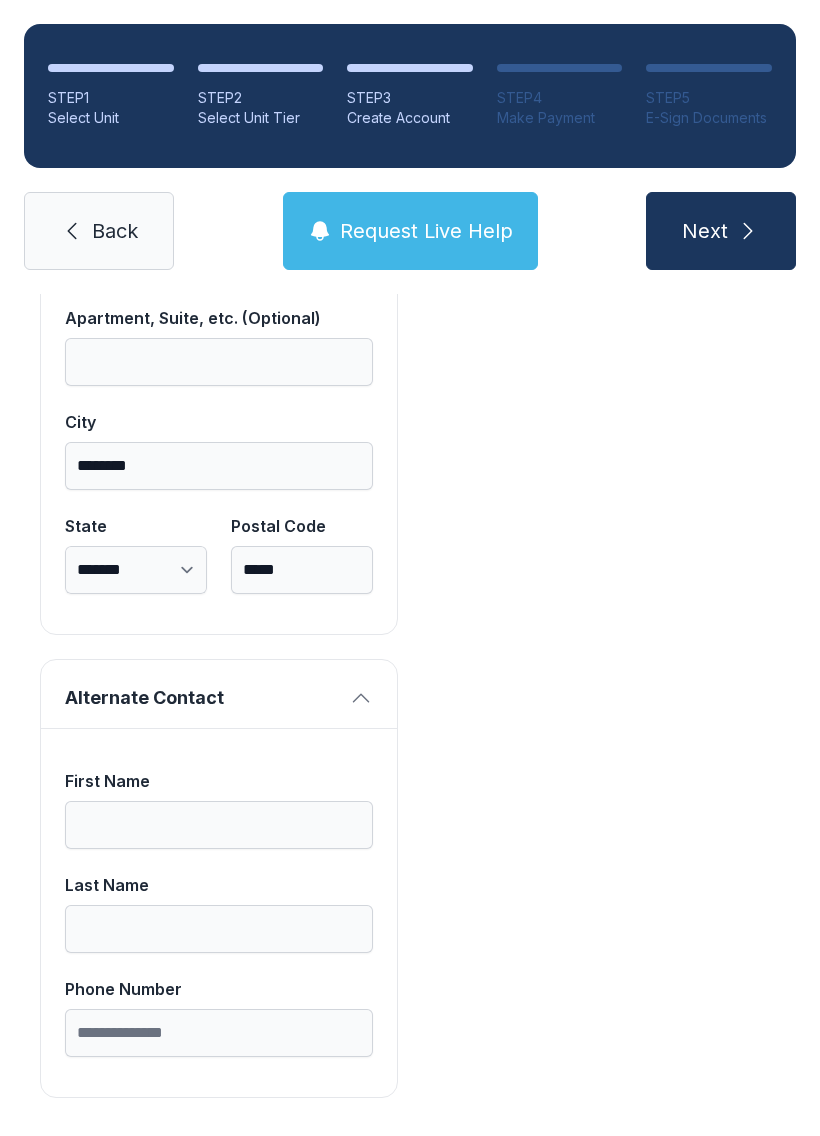 scroll, scrollTop: 1713, scrollLeft: 0, axis: vertical 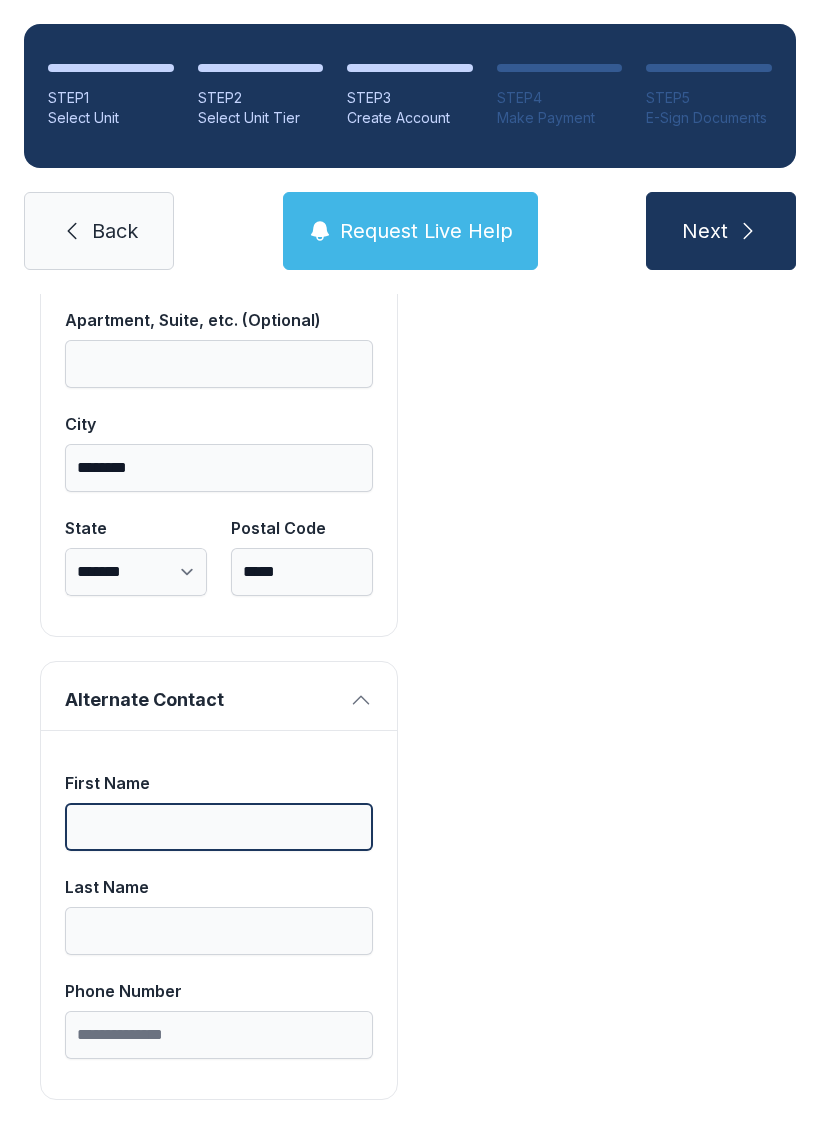 click on "First Name" at bounding box center [219, 827] 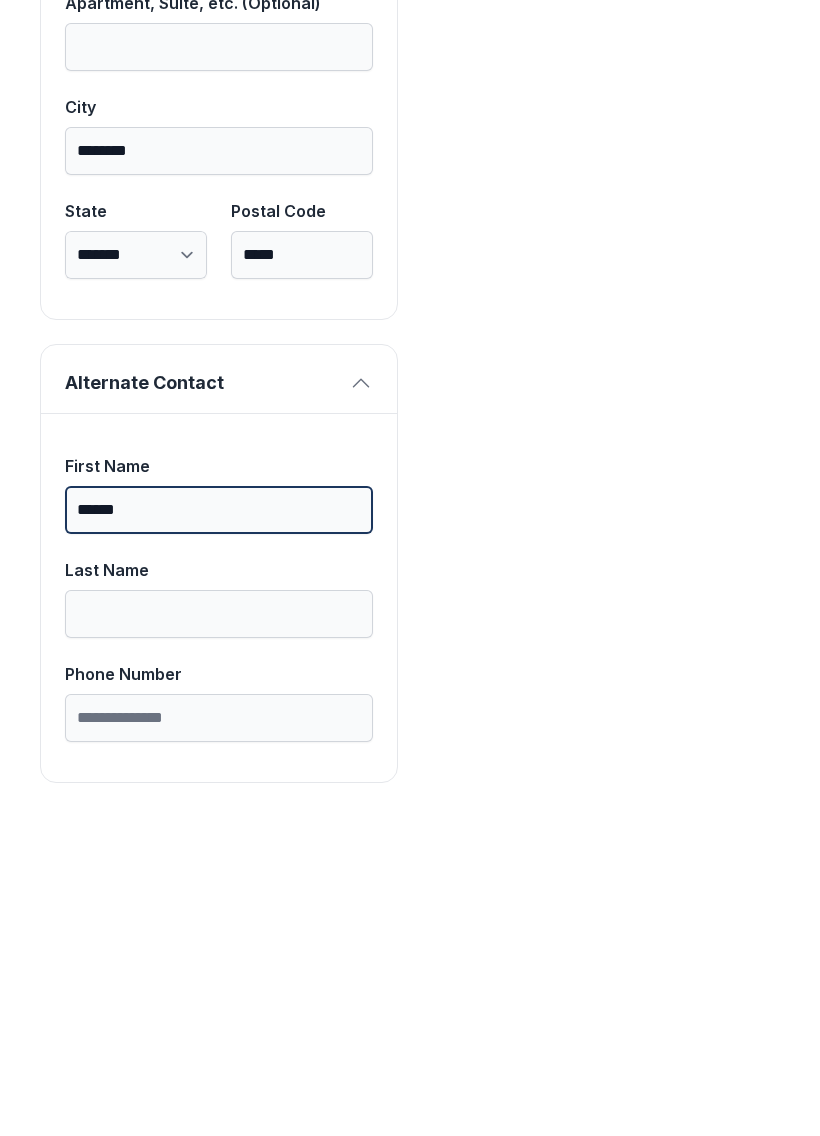 type on "******" 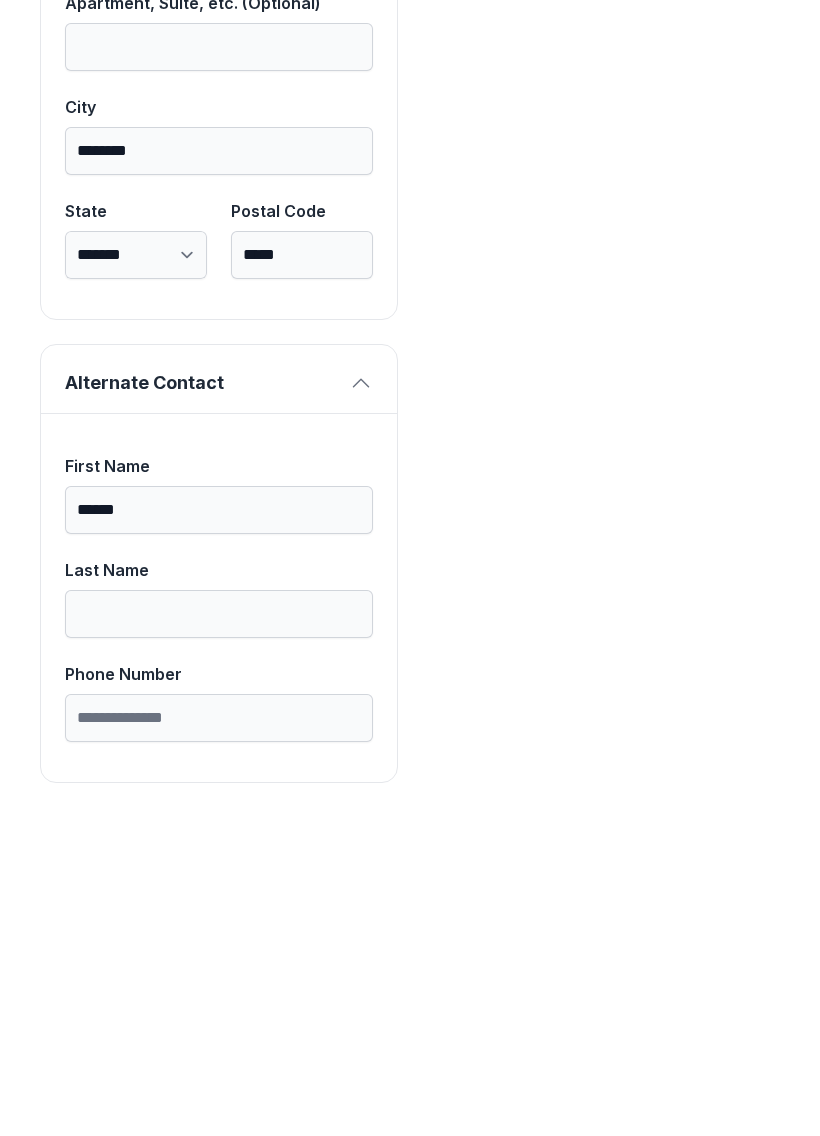 click on "Last Name" at bounding box center (219, 931) 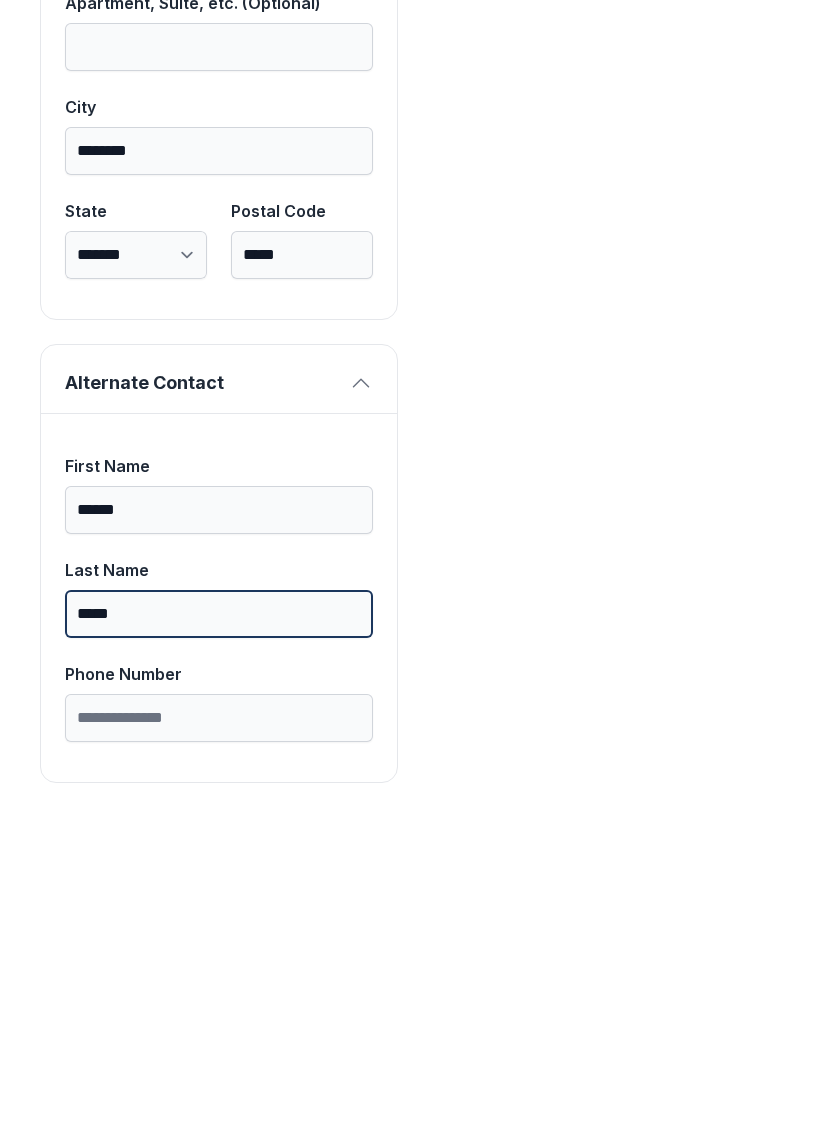 type on "*****" 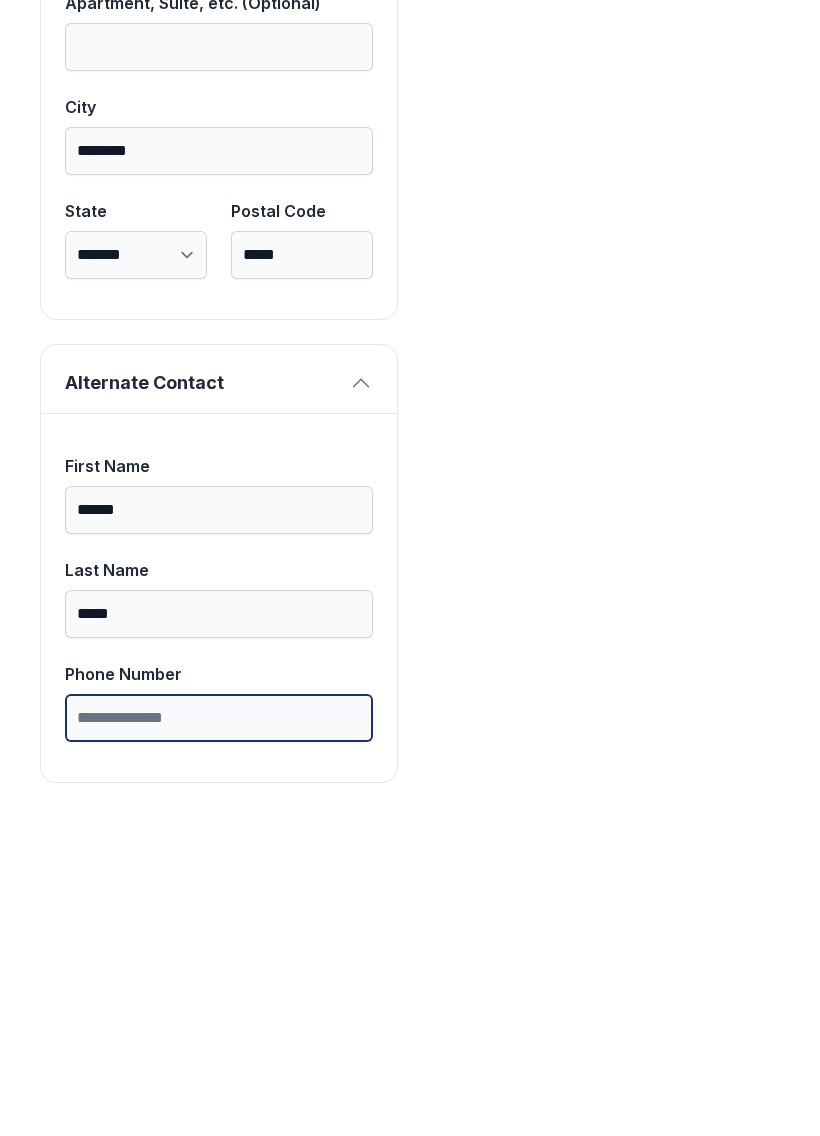 click on "Phone Number" at bounding box center (219, 1035) 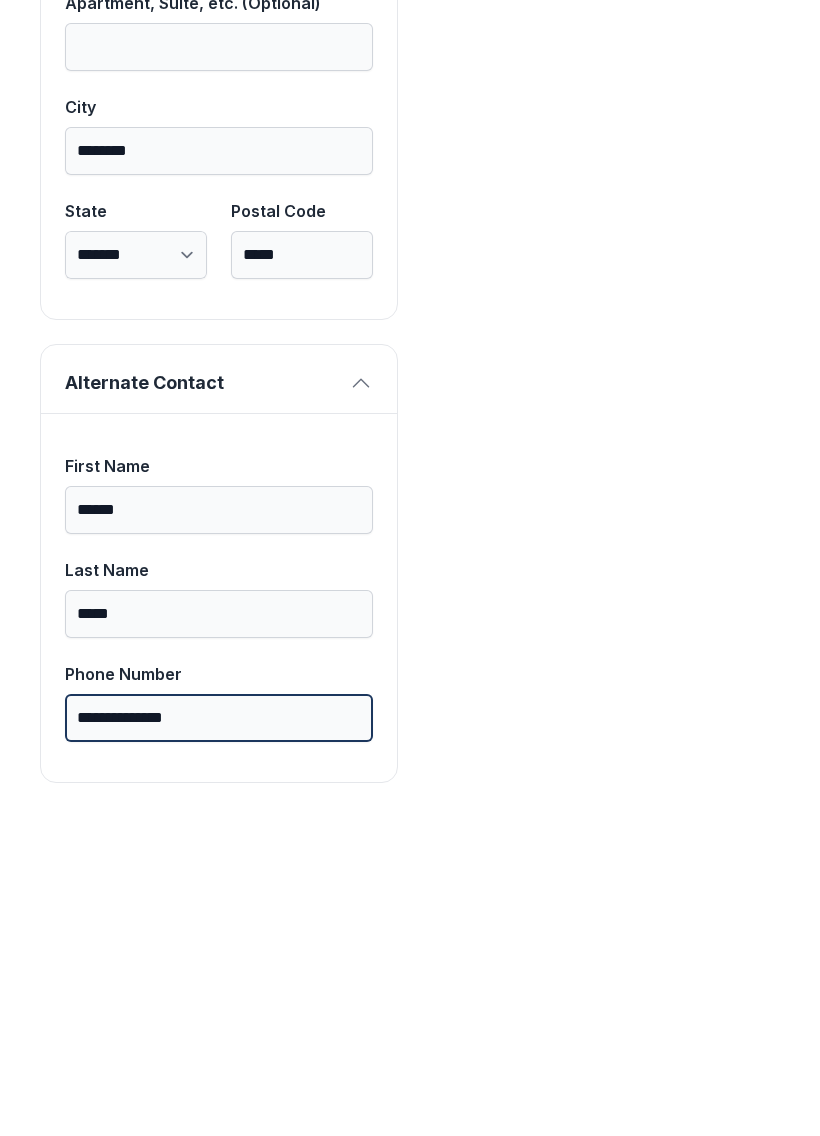 type on "**********" 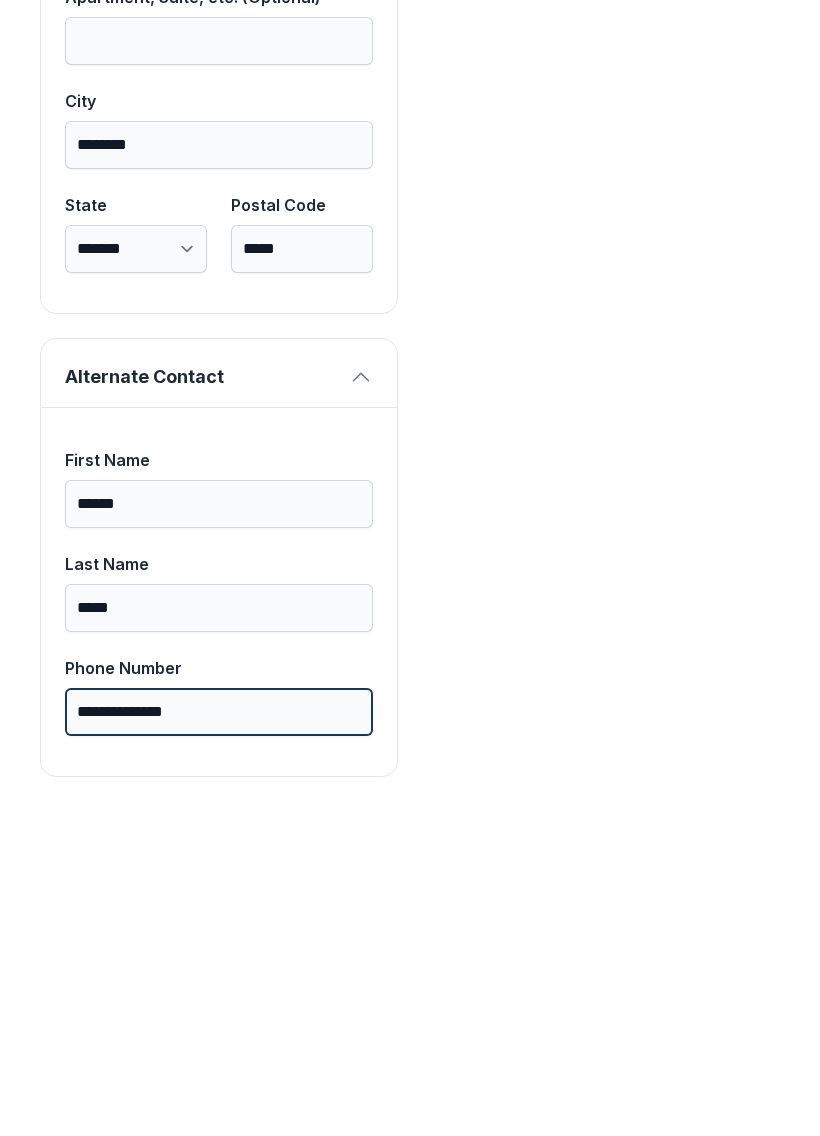scroll, scrollTop: 1714, scrollLeft: 0, axis: vertical 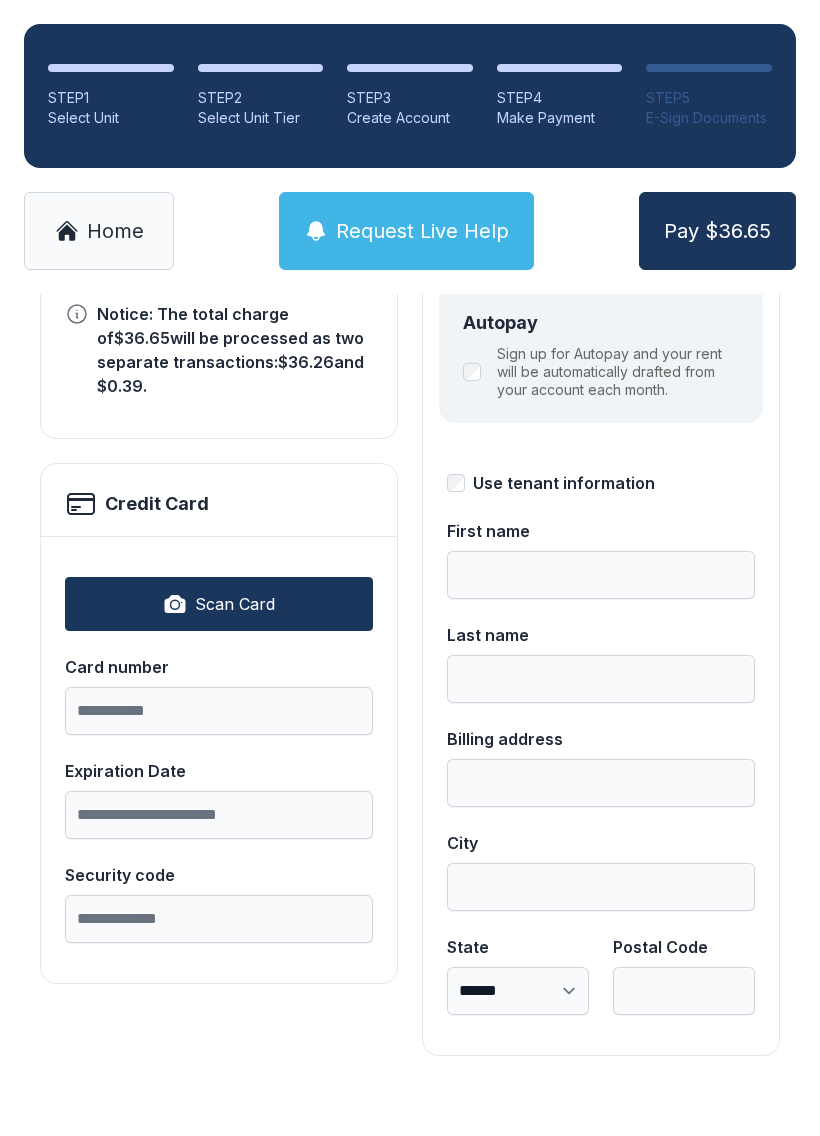 click on "Pay $36.65" at bounding box center [717, 231] 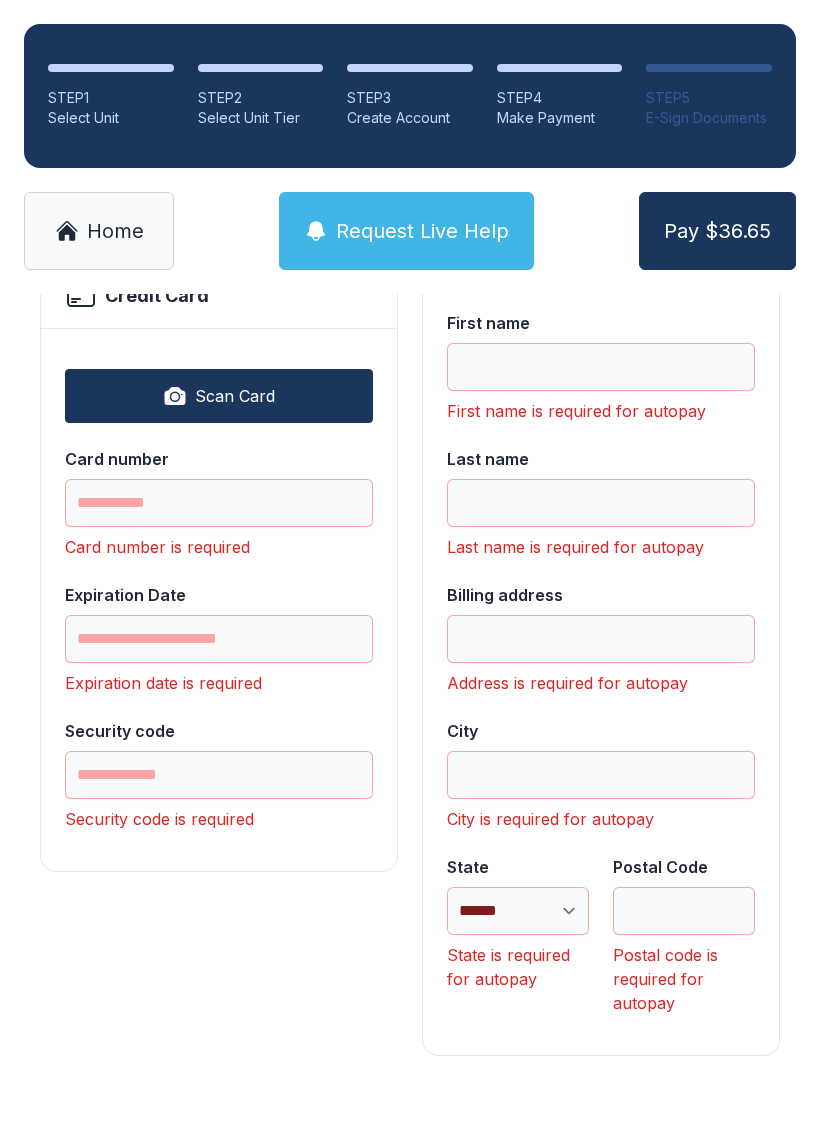 click on "Pay $36.65" at bounding box center (717, 231) 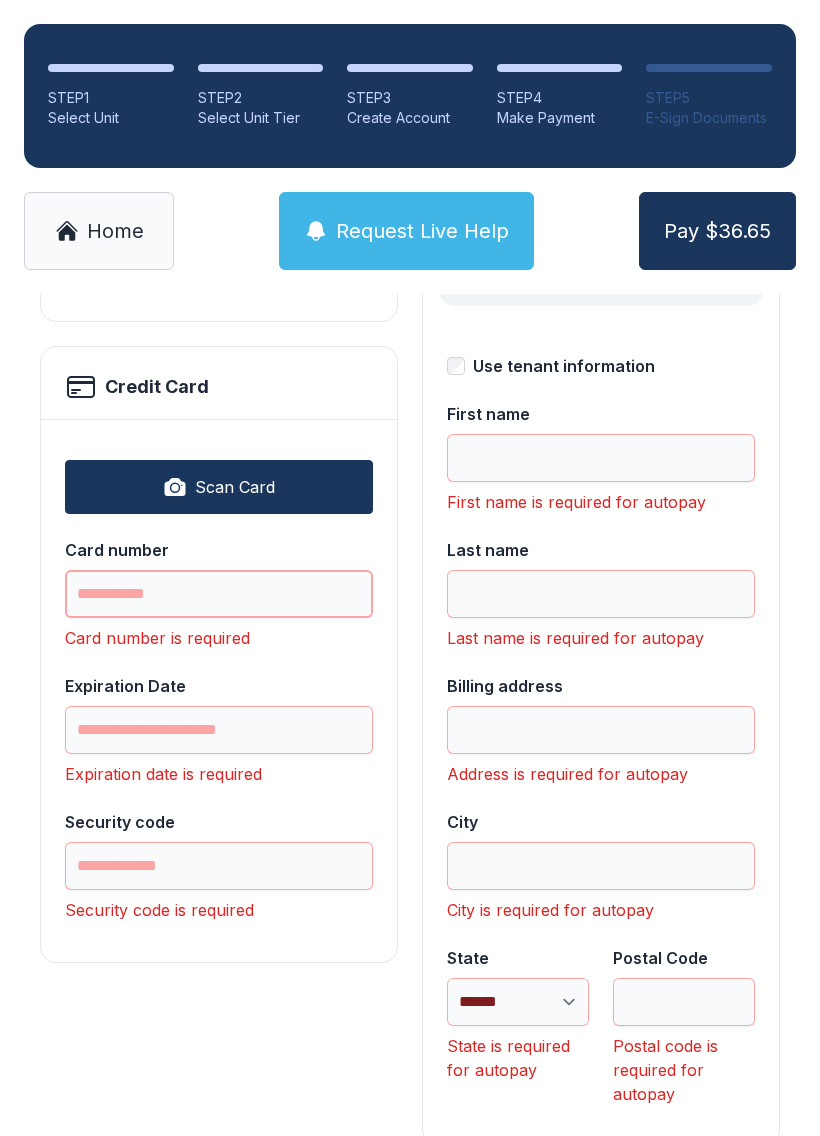 scroll, scrollTop: 384, scrollLeft: 0, axis: vertical 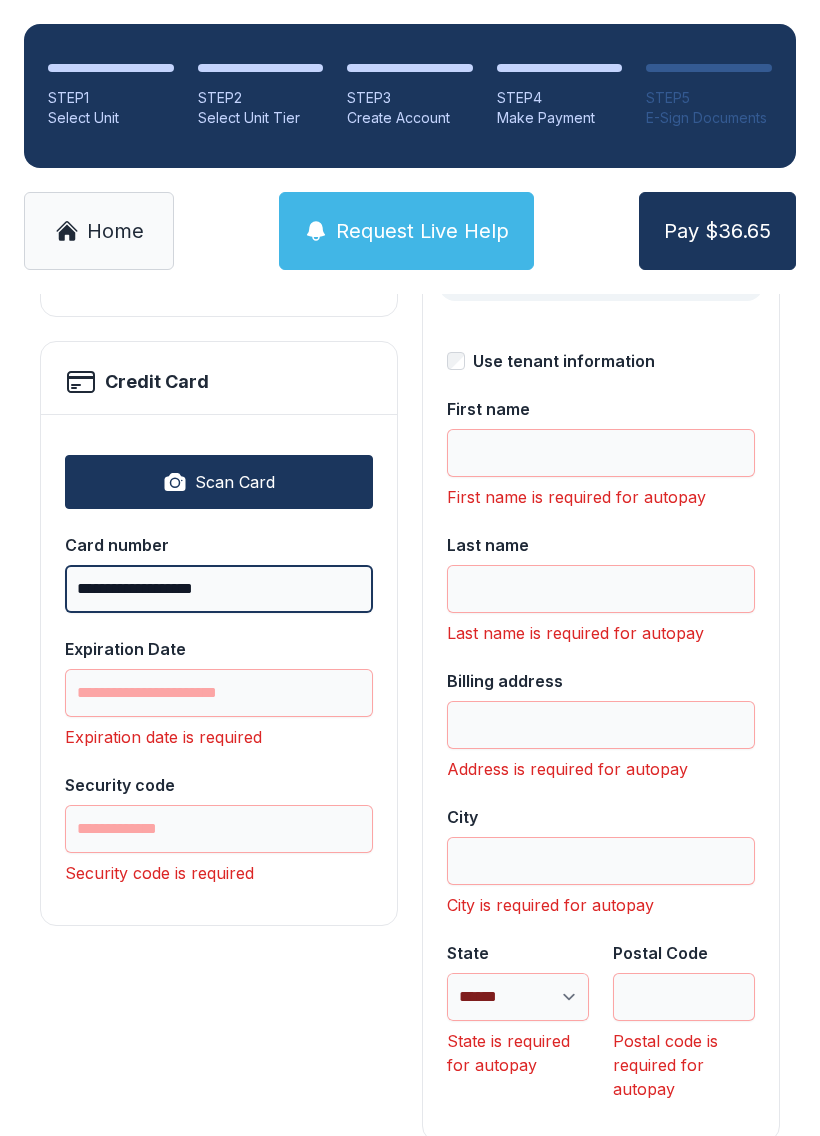 type on "**********" 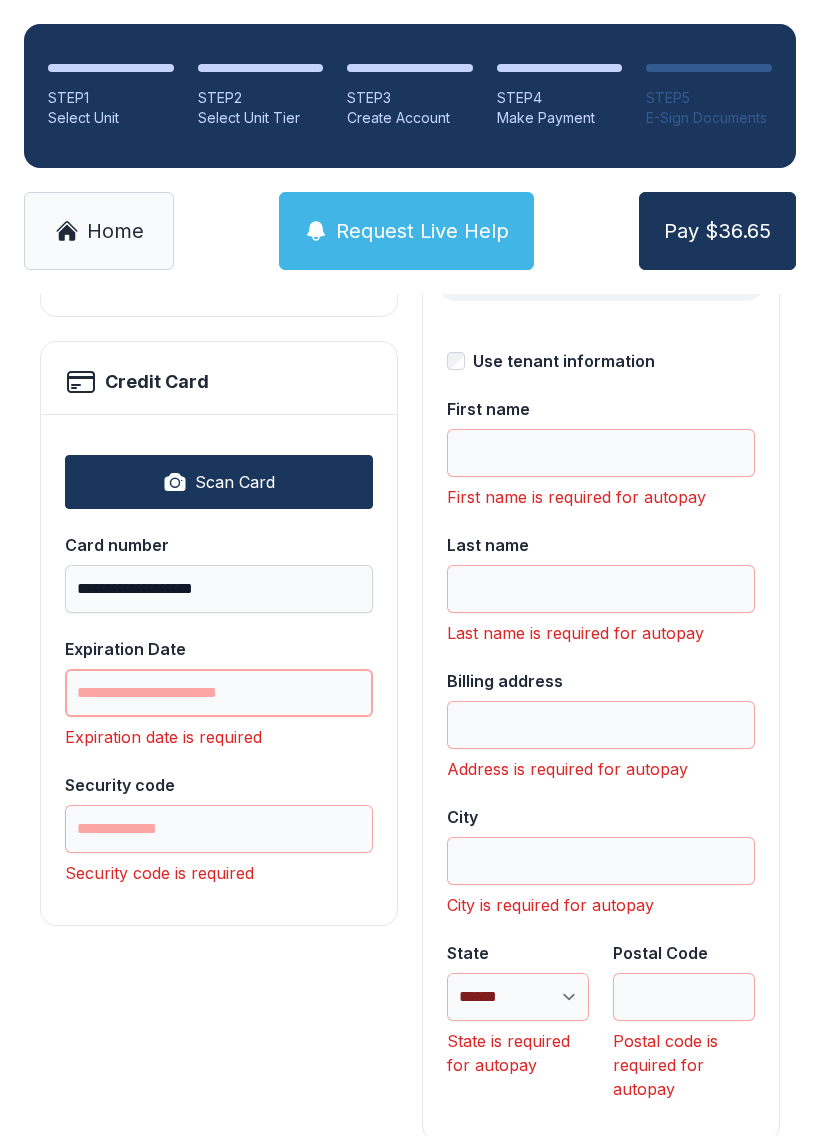 click on "Expiration Date" at bounding box center [219, 693] 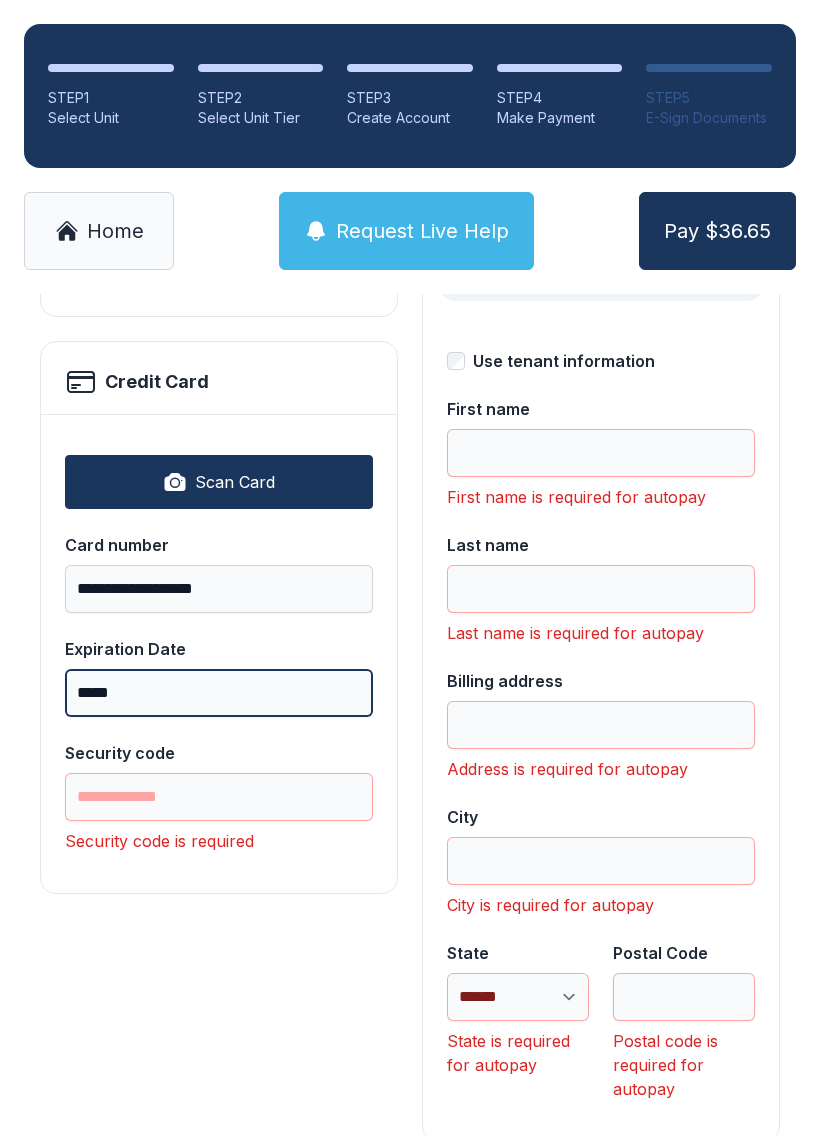 type on "*****" 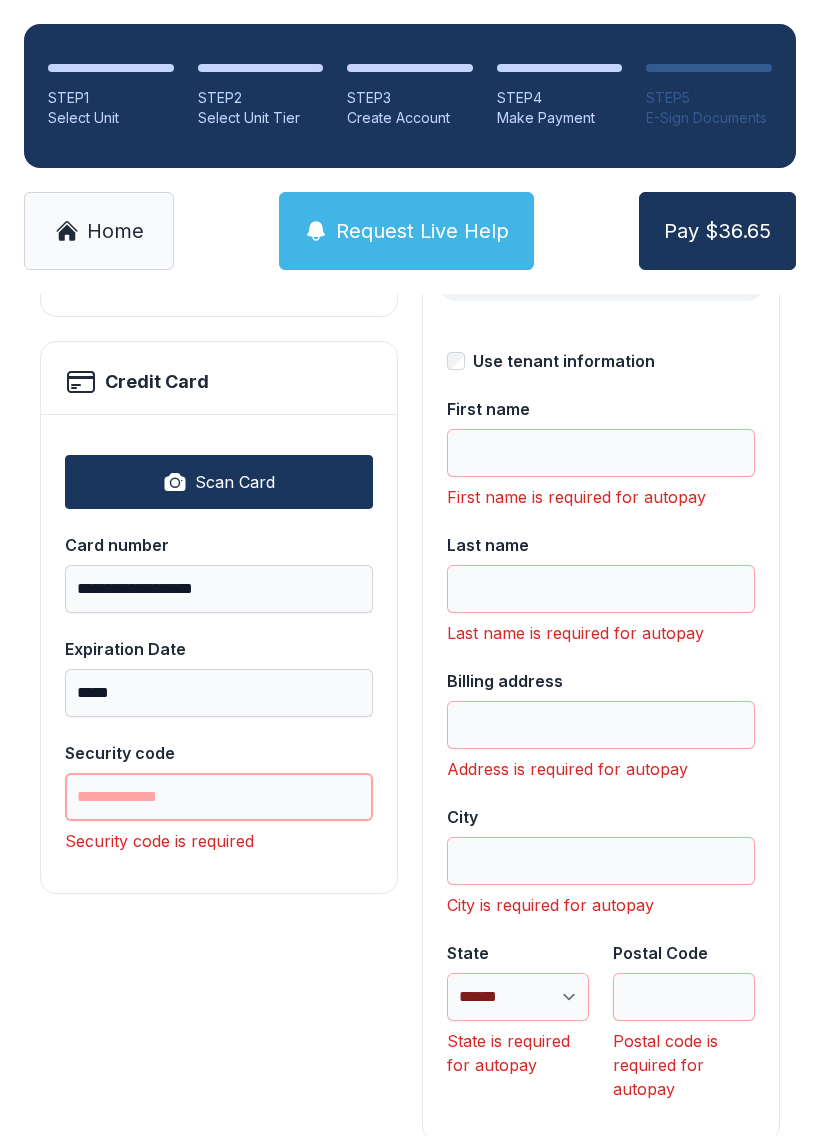 click on "Security code" at bounding box center (219, 797) 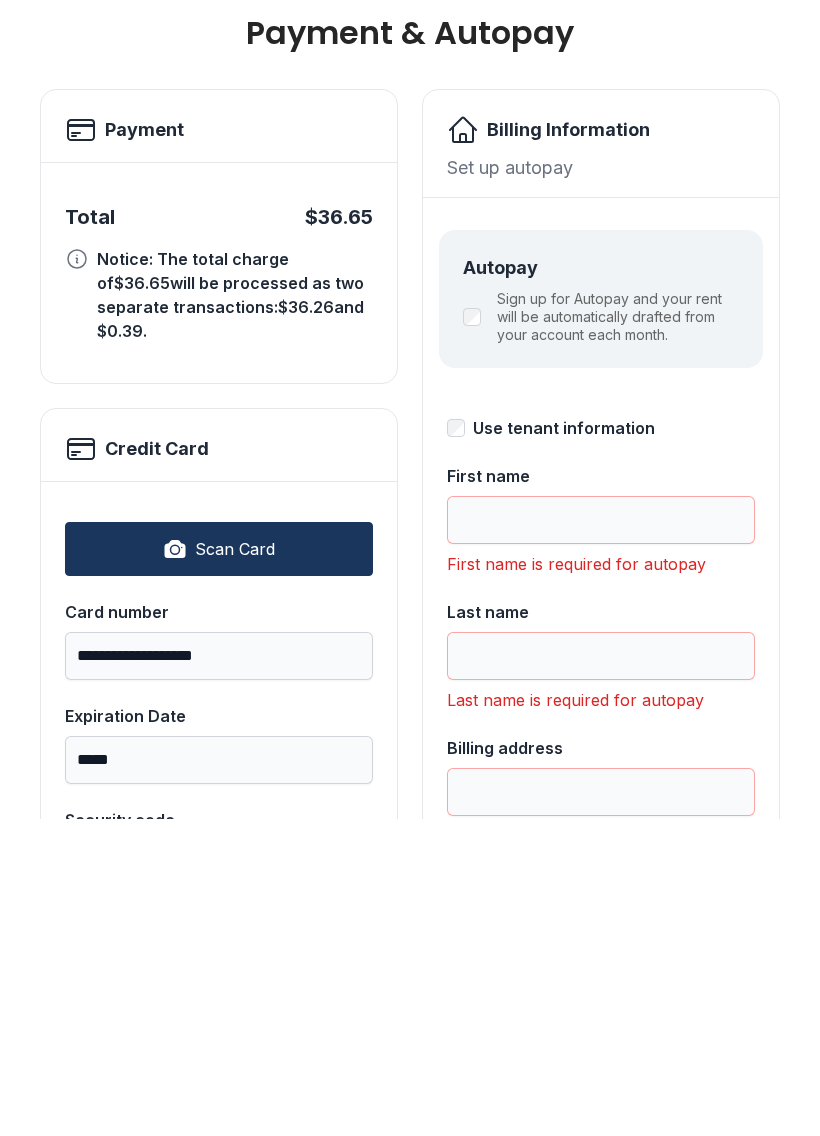 scroll, scrollTop: 0, scrollLeft: 0, axis: both 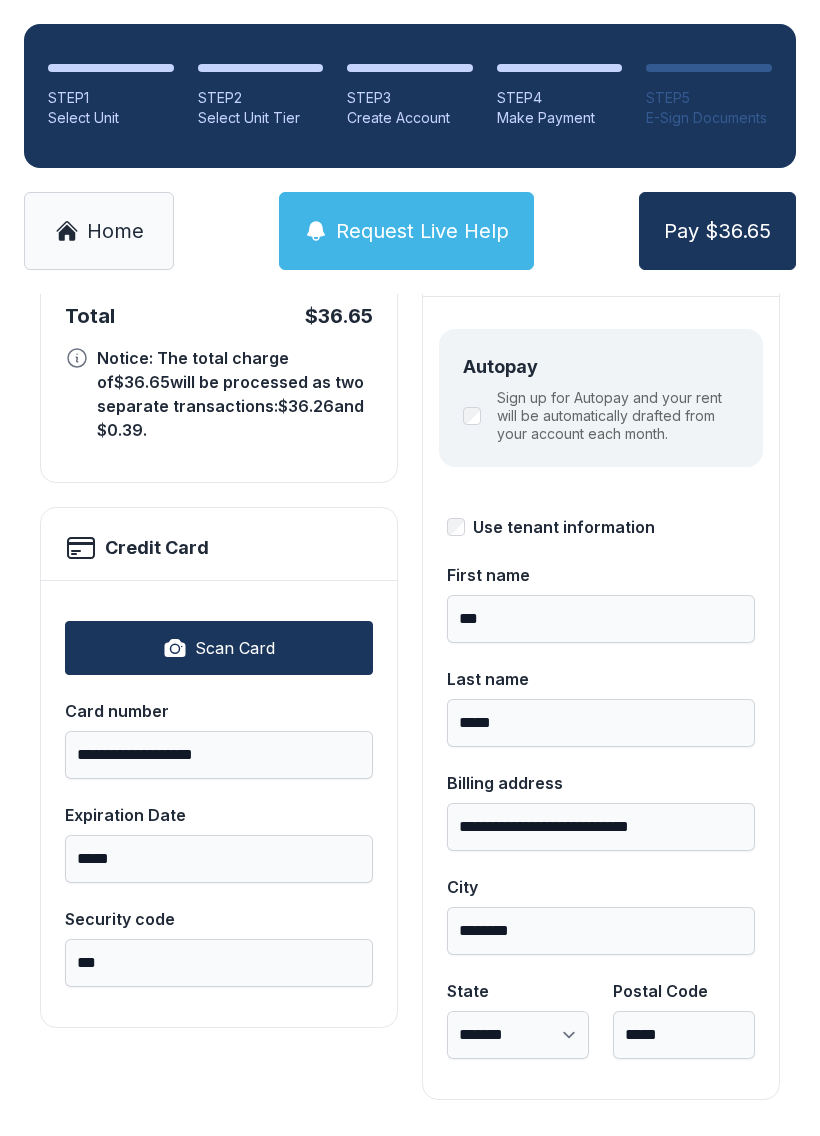 click on "Pay $36.65" at bounding box center (717, 231) 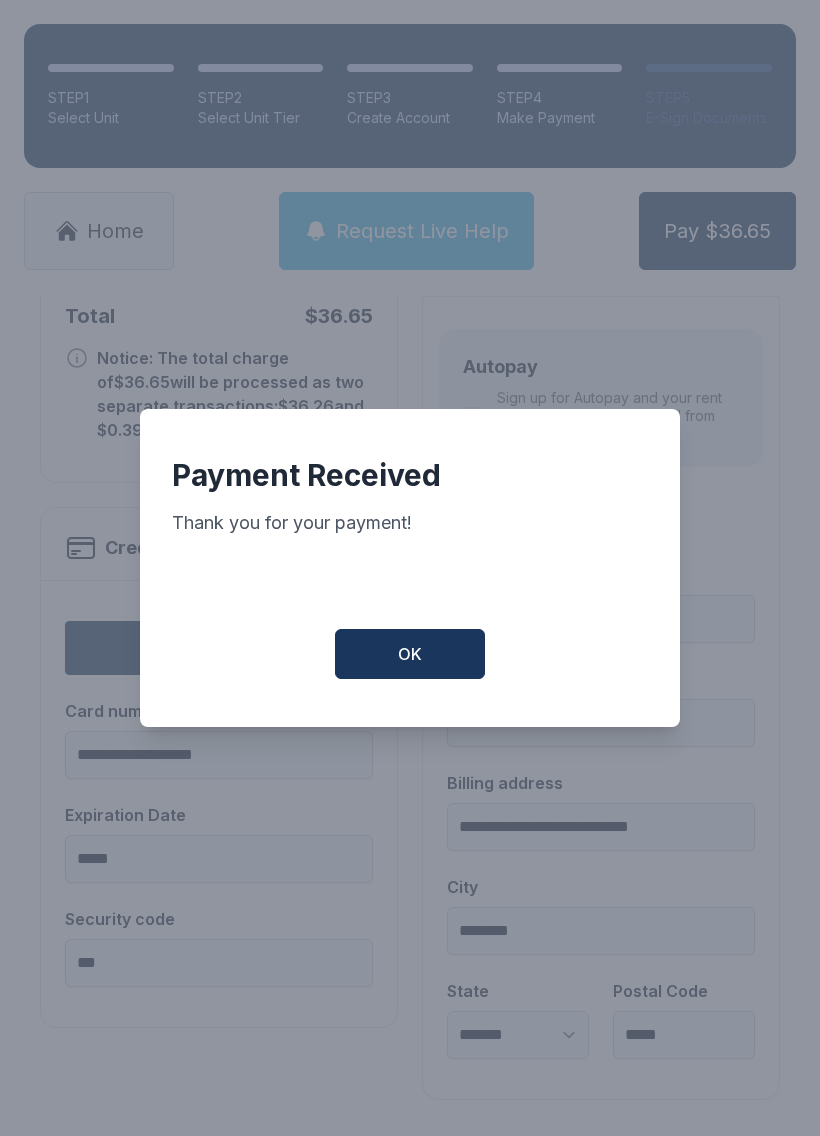 click on "OK" at bounding box center [410, 654] 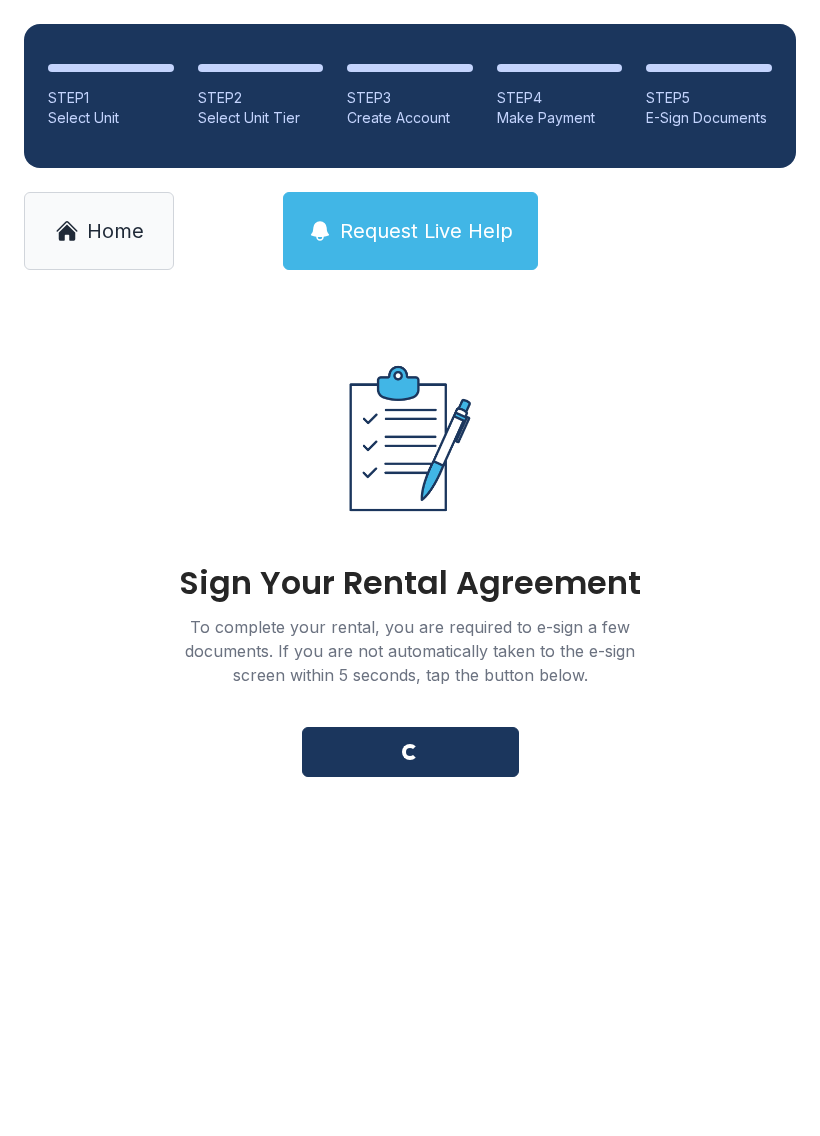 scroll, scrollTop: 0, scrollLeft: 0, axis: both 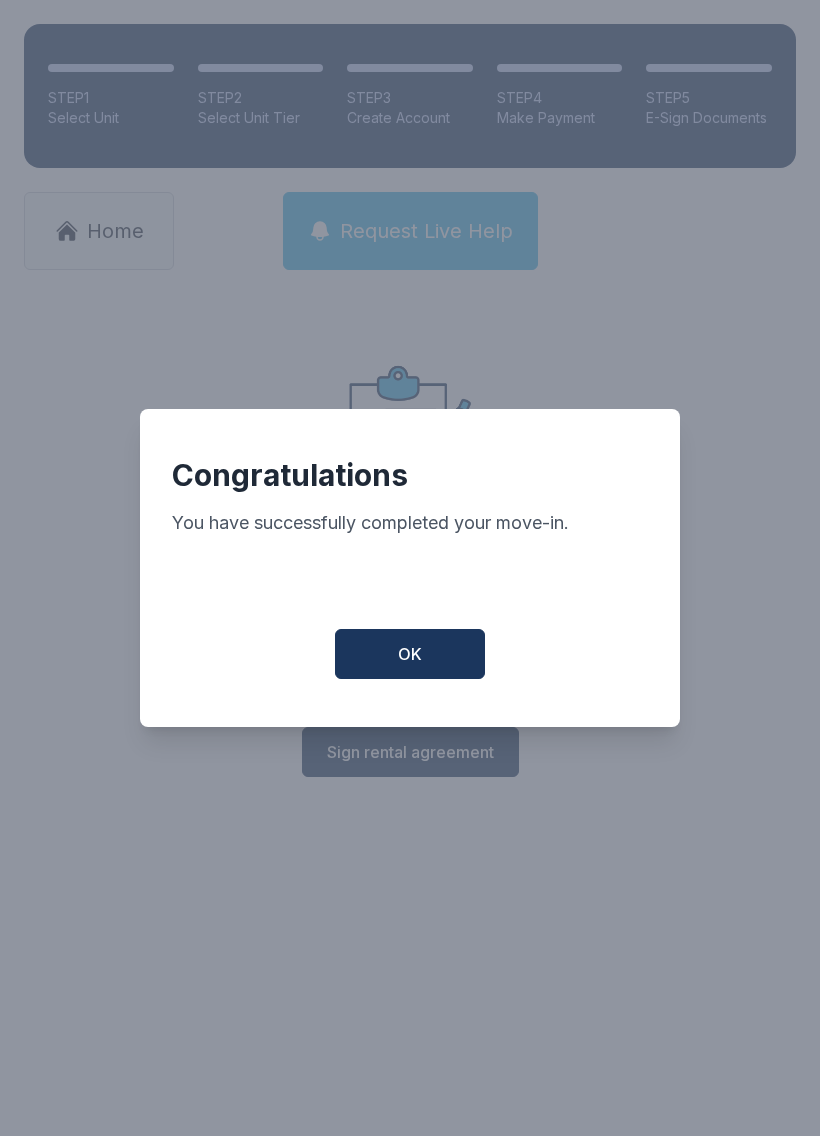 click on "OK" at bounding box center [410, 654] 